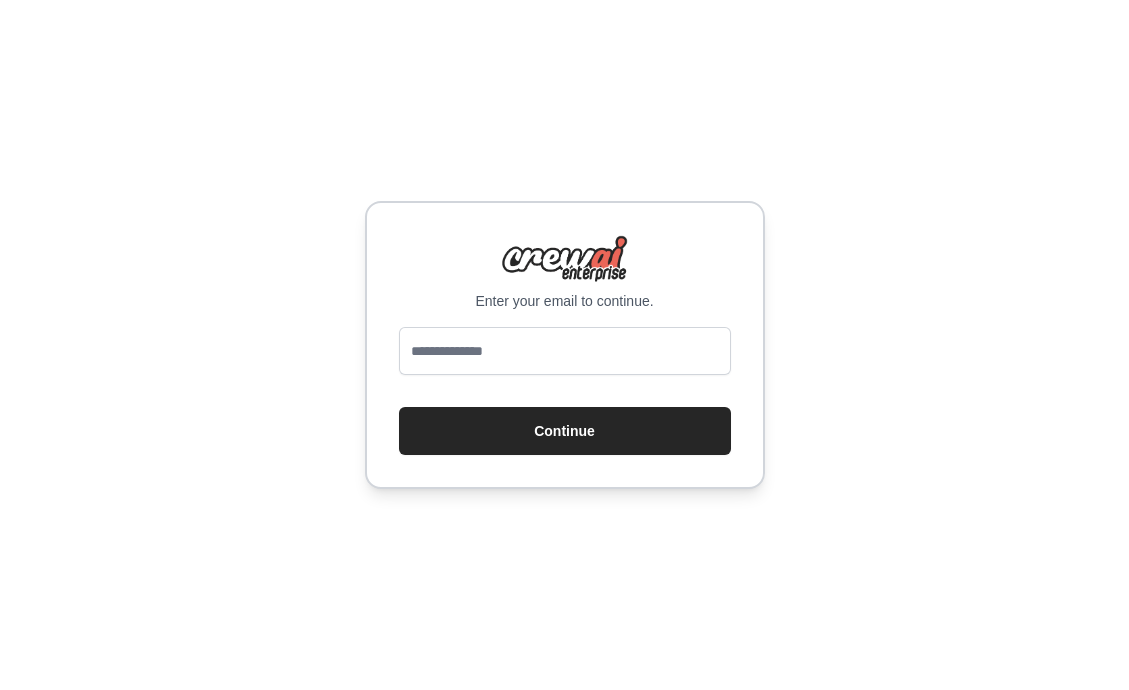 scroll, scrollTop: 0, scrollLeft: 0, axis: both 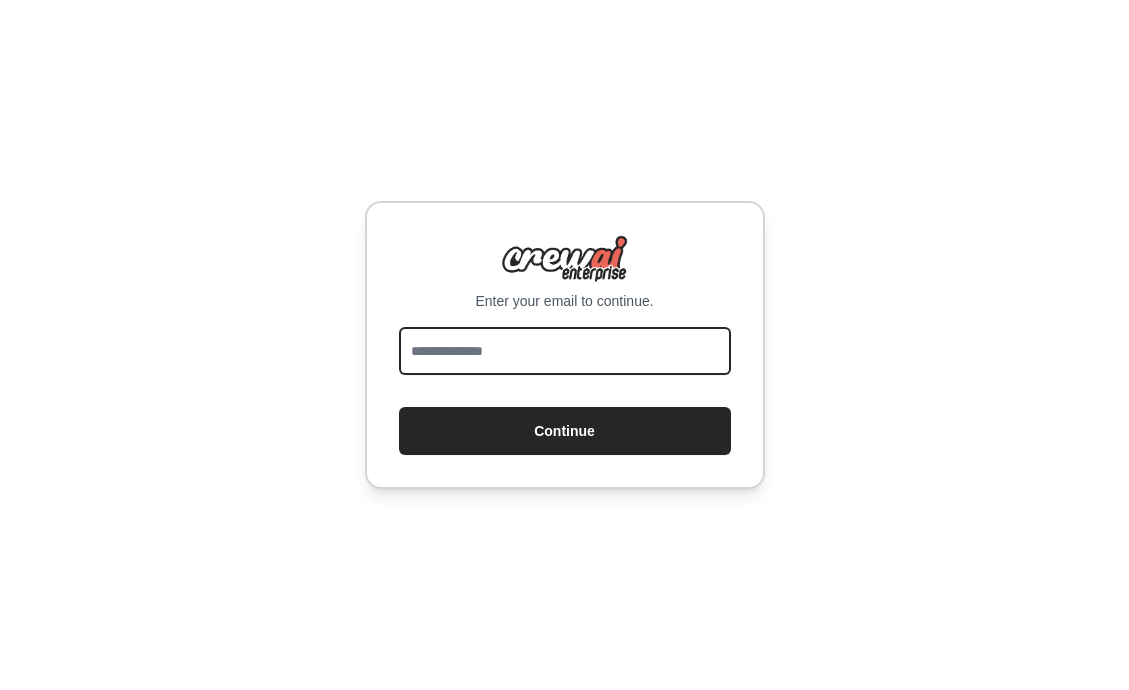 click at bounding box center [565, 351] 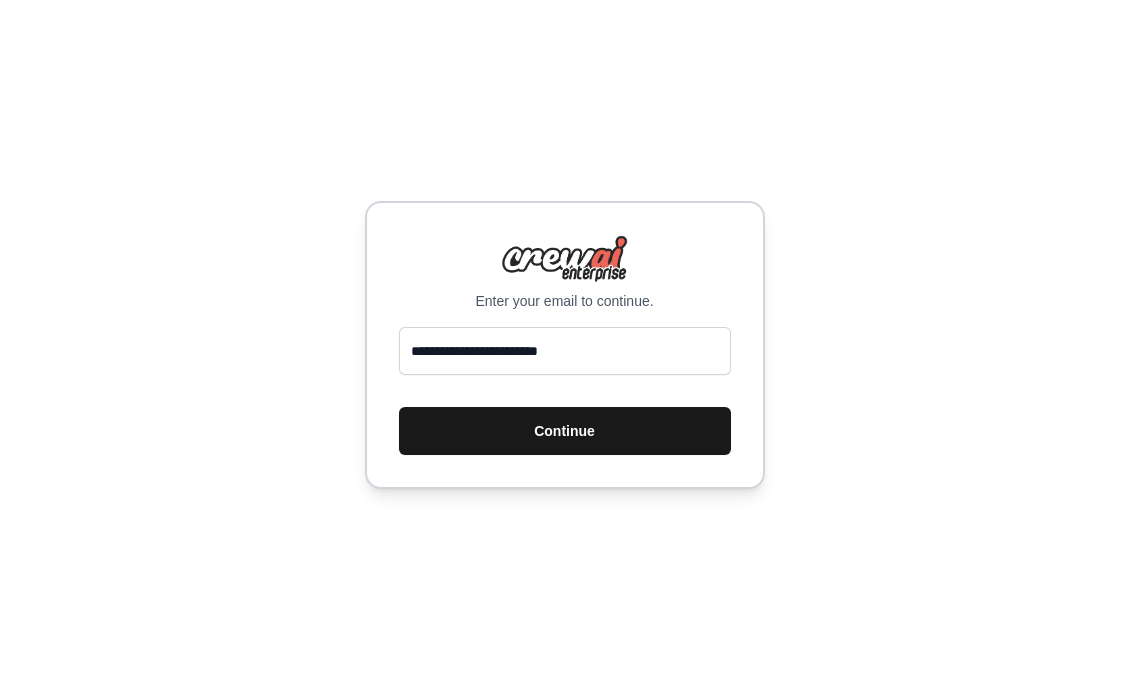 scroll, scrollTop: 0, scrollLeft: 0, axis: both 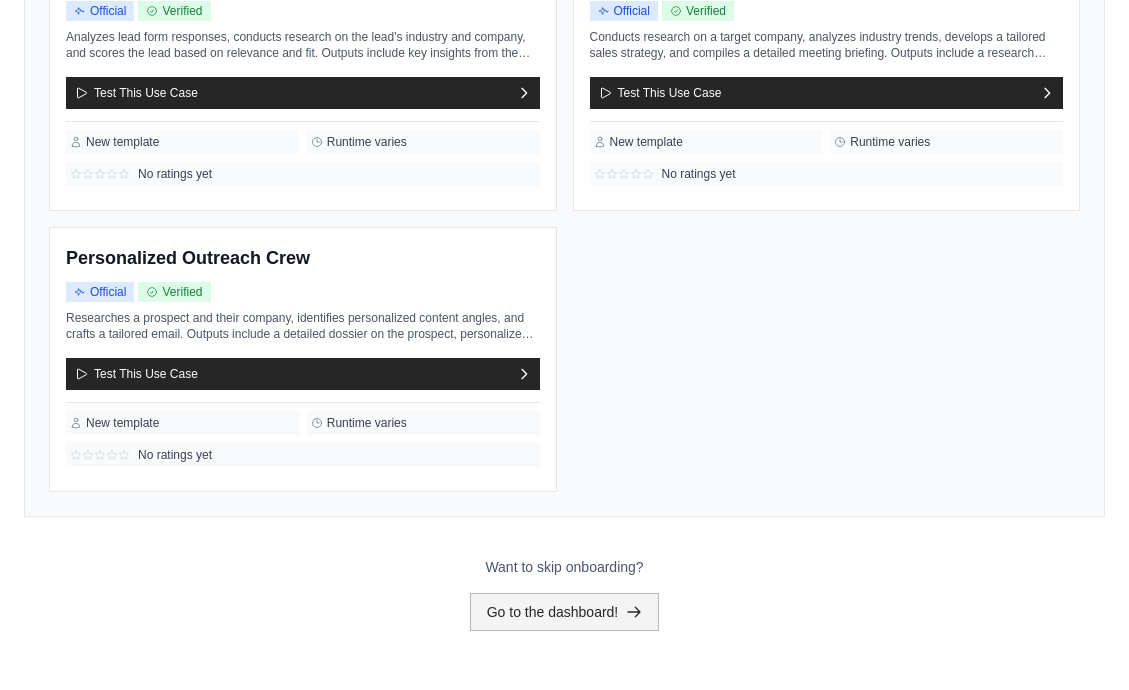 click on "Go to the dashboard!" at bounding box center [565, 612] 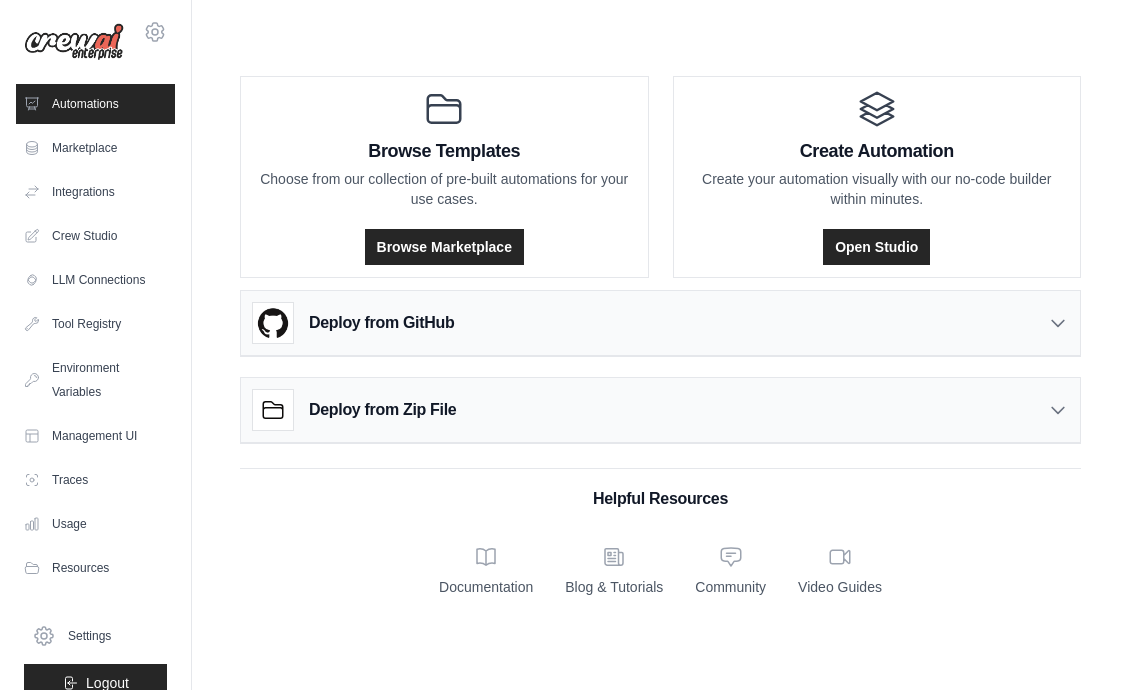 scroll, scrollTop: 0, scrollLeft: 0, axis: both 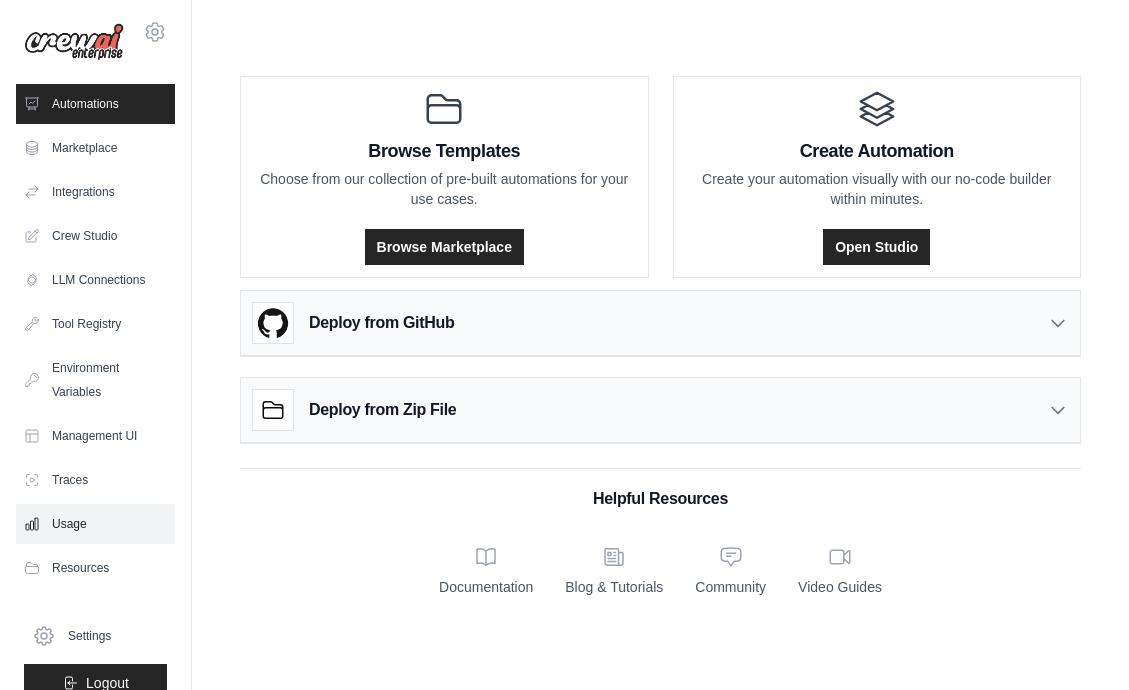 click on "Usage" at bounding box center [95, 524] 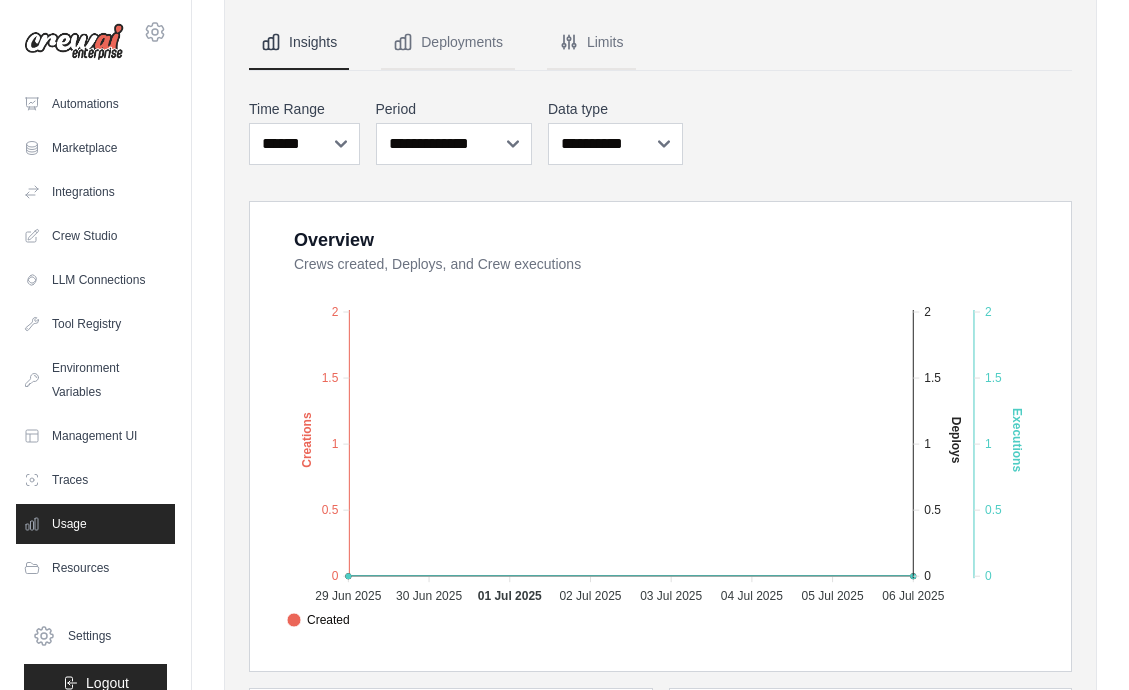 scroll, scrollTop: 186, scrollLeft: 0, axis: vertical 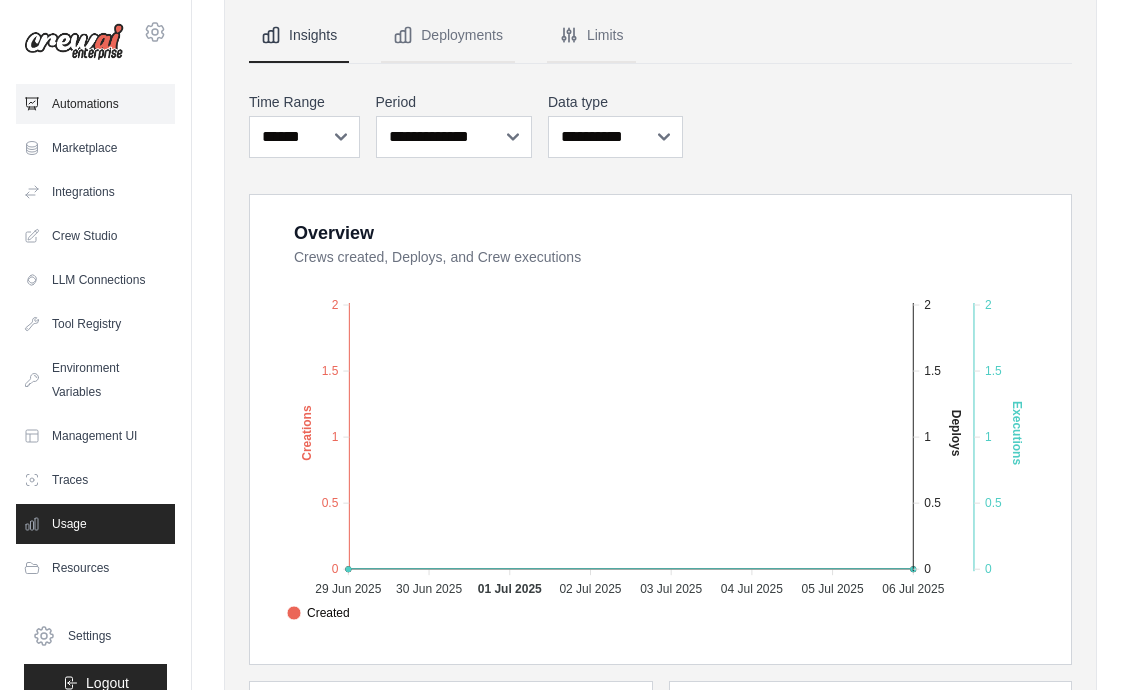 click on "Automations" at bounding box center (95, 104) 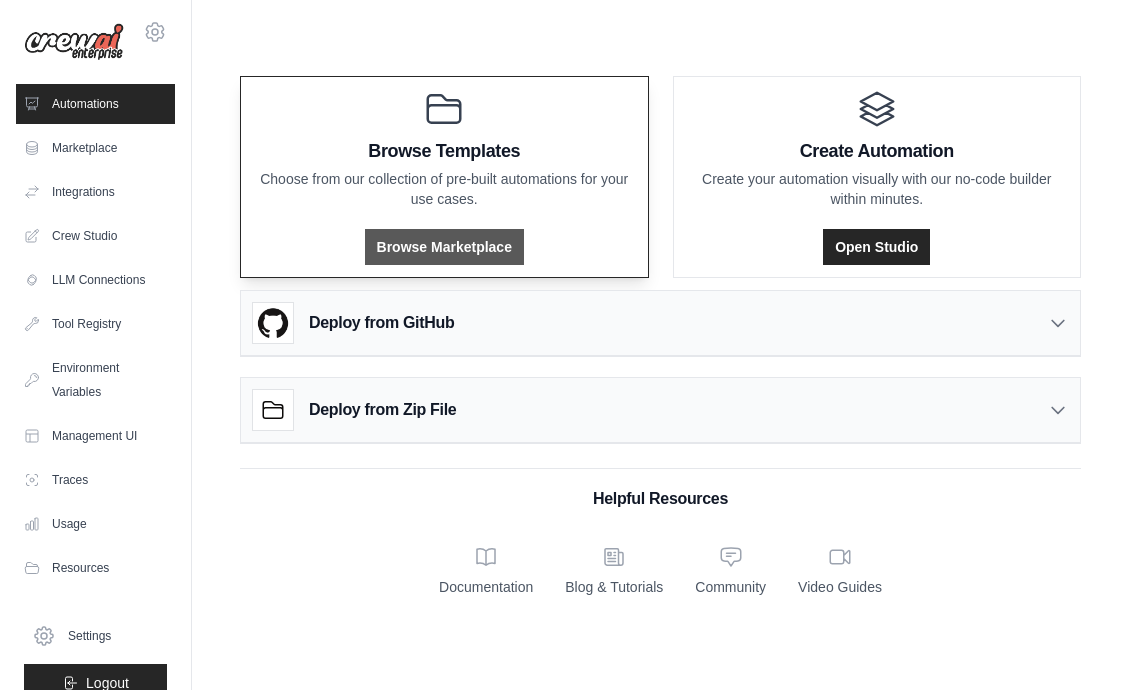 click on "Browse Marketplace" at bounding box center (444, 247) 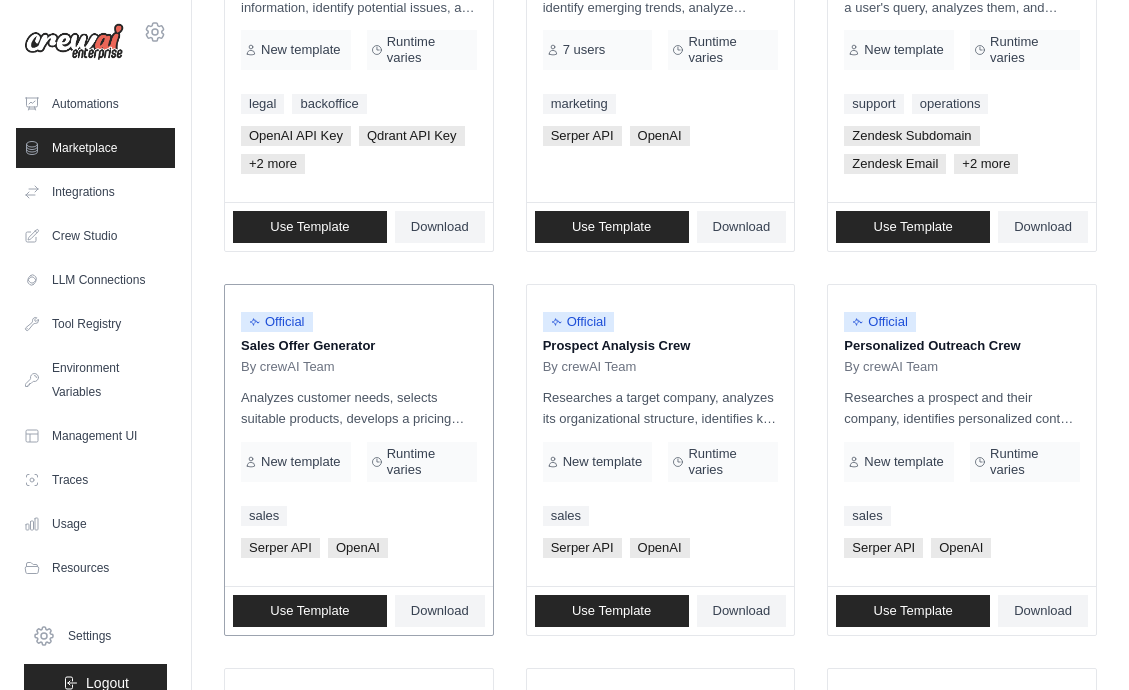 scroll, scrollTop: 413, scrollLeft: 0, axis: vertical 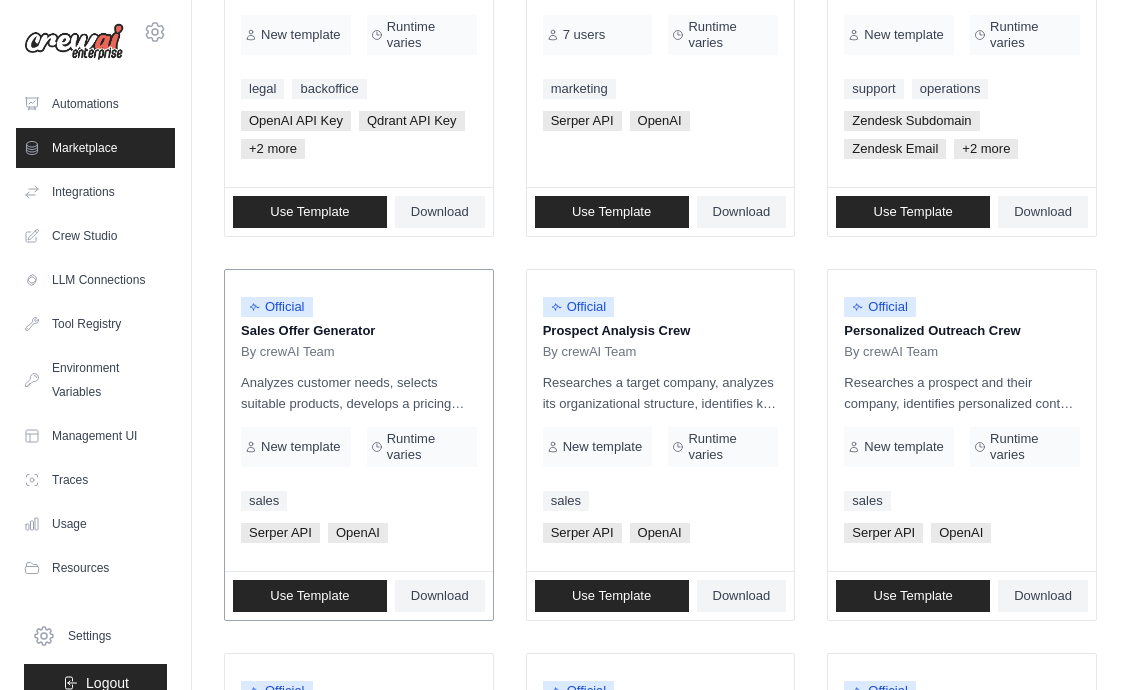 click on "By
crewAI Team" at bounding box center (359, 352) 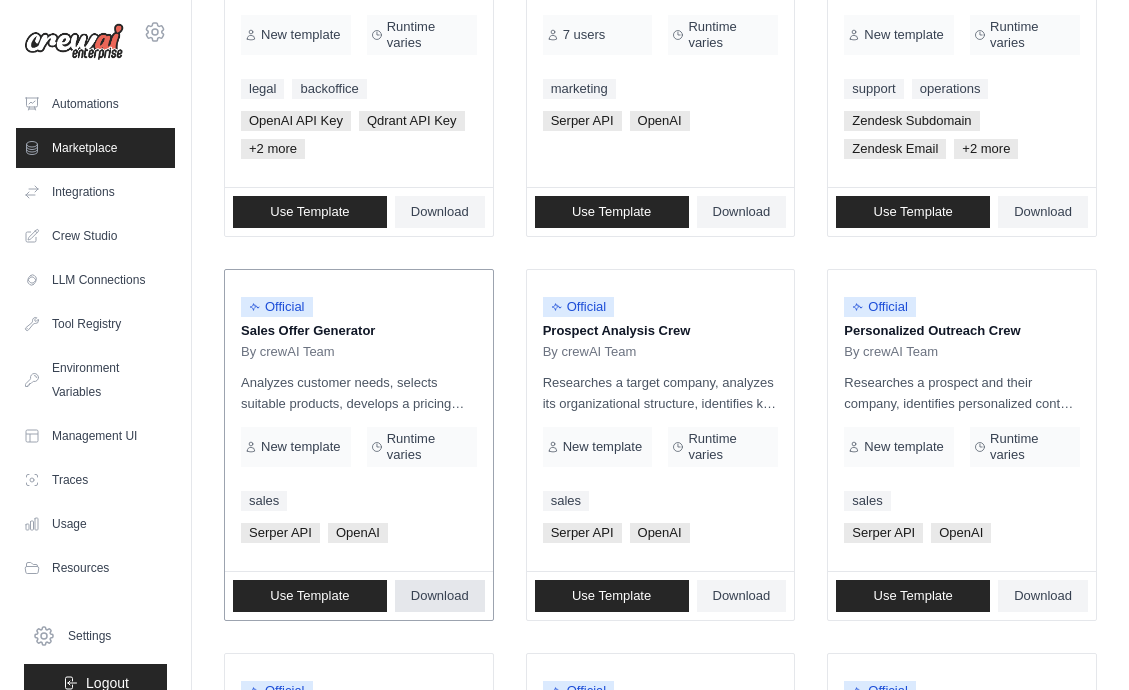click on "Download" at bounding box center (440, 596) 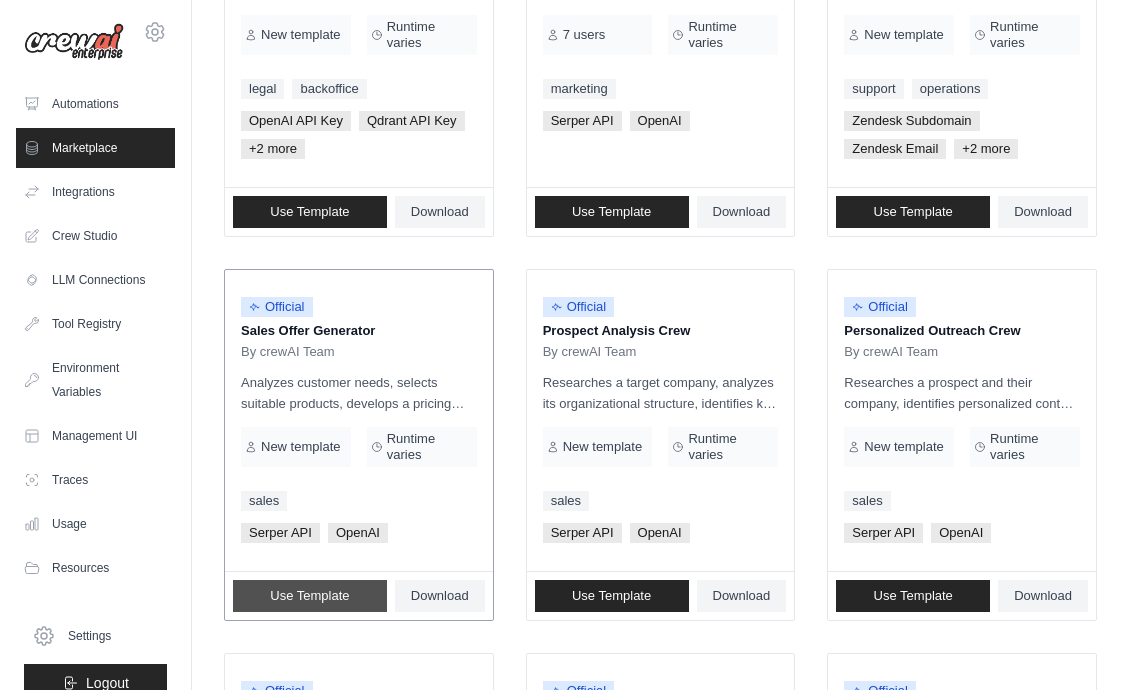 click on "Use Template" at bounding box center (309, 596) 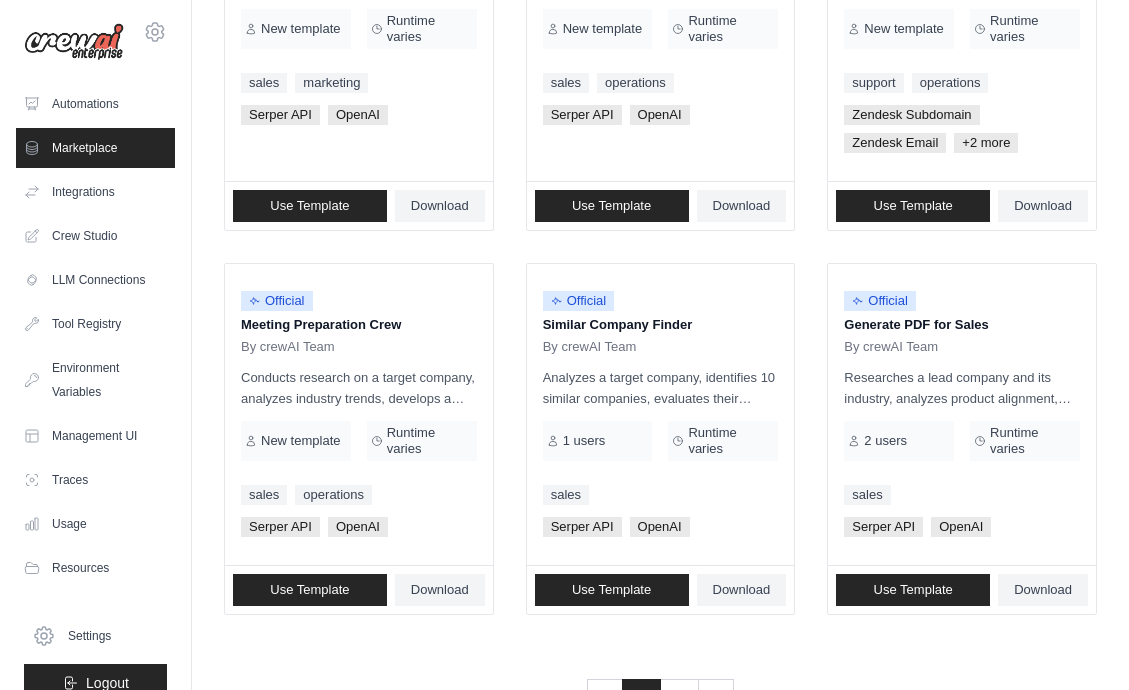 scroll, scrollTop: 1225, scrollLeft: 0, axis: vertical 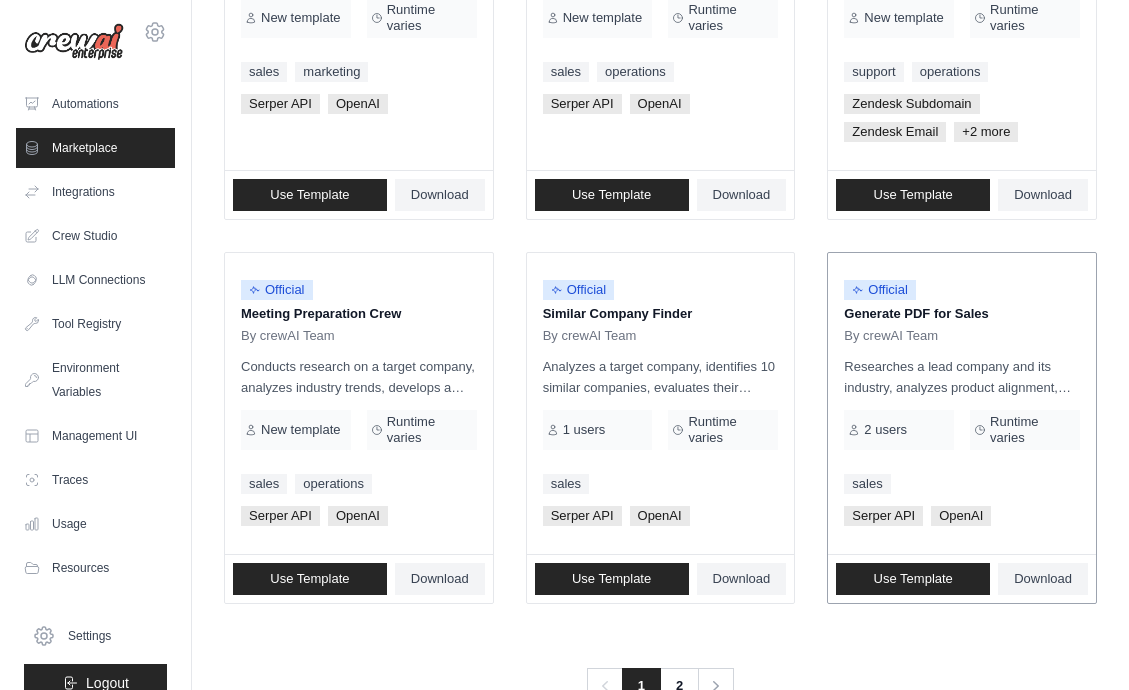 click on "Official
Generate PDF for Sales
By
crewAI Team
Researches a lead company and its industry, analyzes product alignment, and creates content for a one-page sales PDF. The output includes a lead research report, product analysis, and a concise, structured sales pitch tailored to the lead's needs.
2
users
Runtime varies
sales
Serper API
OpenAI" at bounding box center (962, 403) 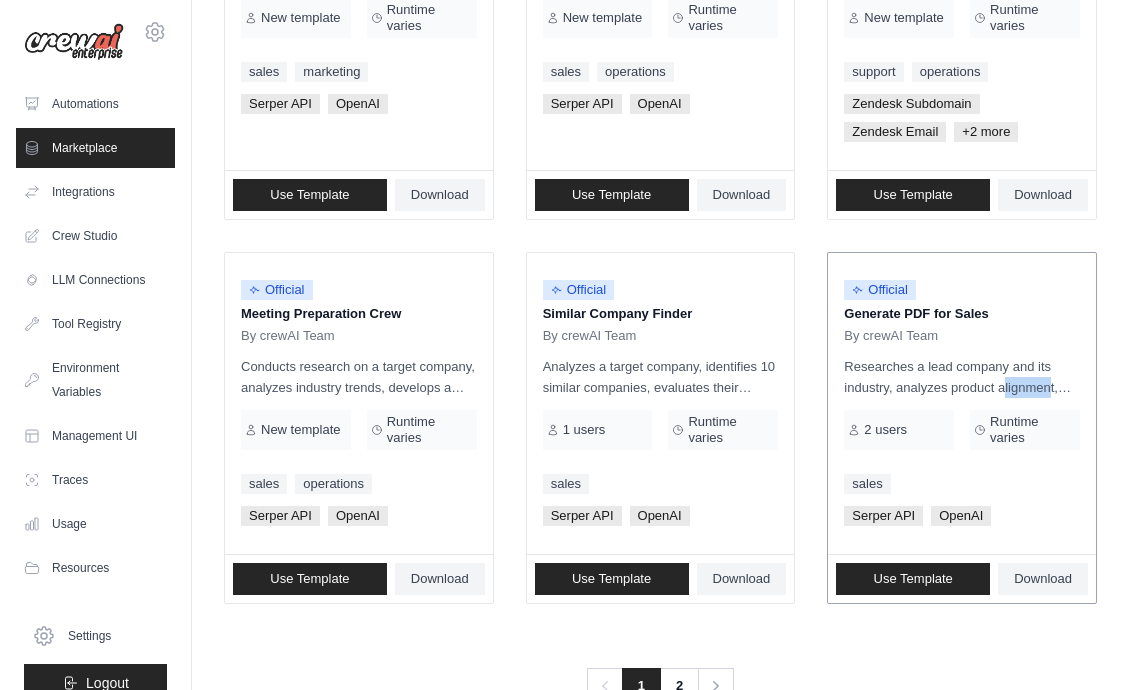 click on "Researches a lead company and its industry, analyzes product alignment, and creates content for a one-page sales PDF. The output includes a lead research report, product analysis, and a concise, structured sales pitch tailored to the lead's needs." at bounding box center (962, 377) 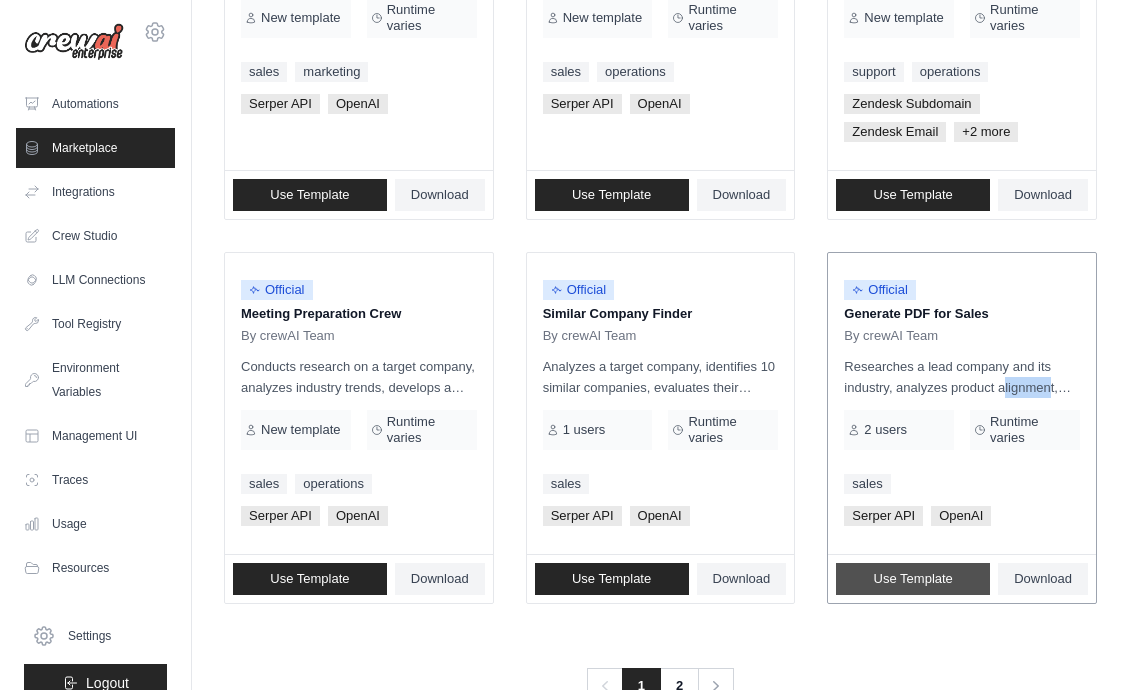 click on "Use Template" at bounding box center (913, 579) 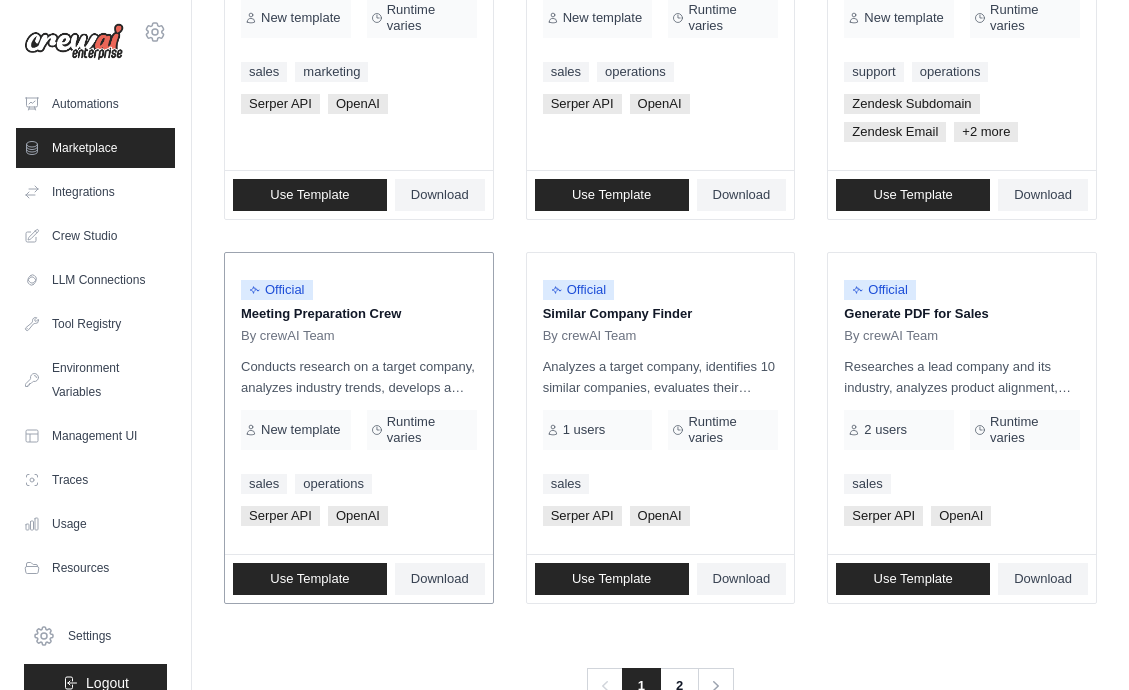 scroll, scrollTop: 1283, scrollLeft: 0, axis: vertical 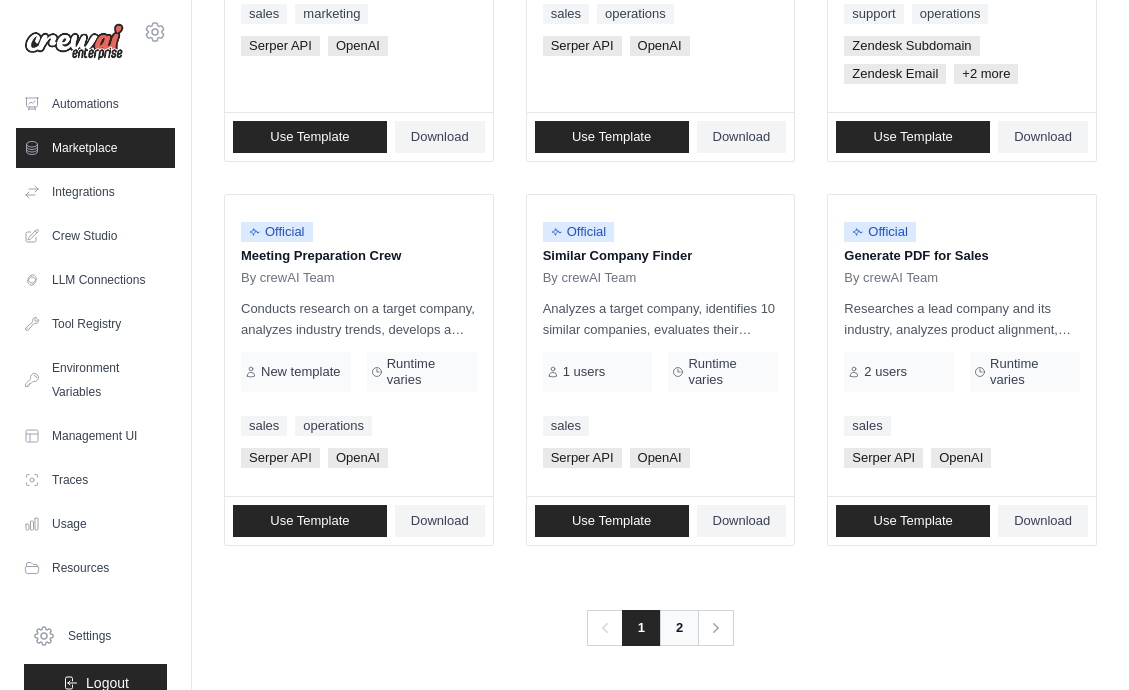 click on "2" at bounding box center [679, 628] 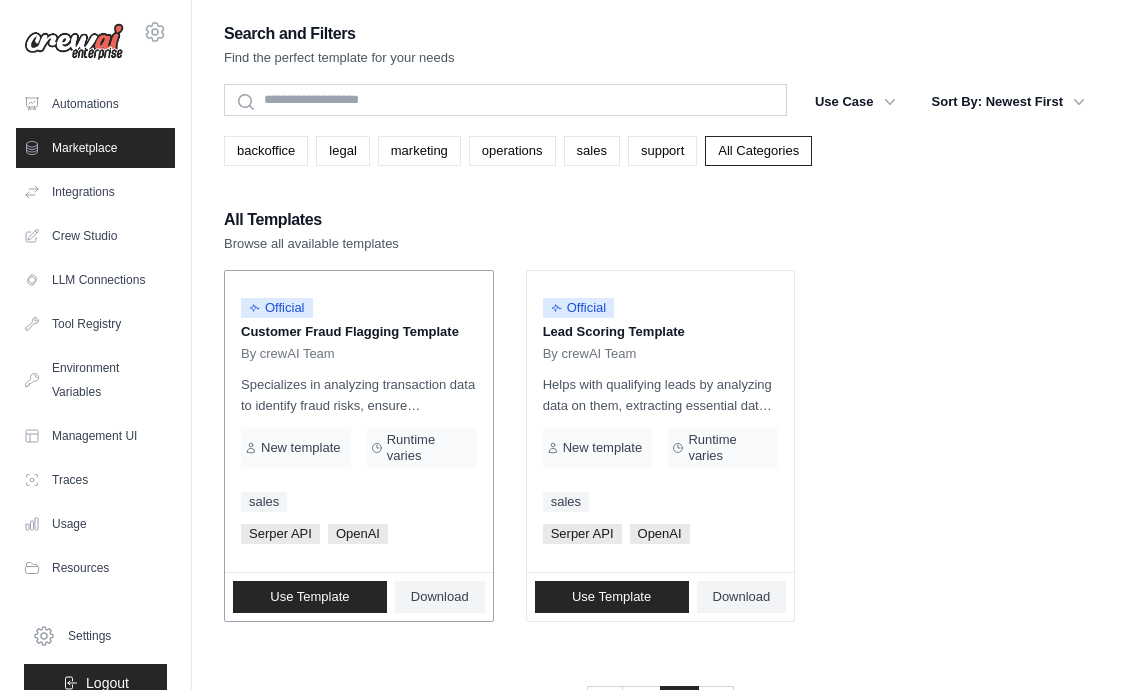 scroll, scrollTop: 76, scrollLeft: 0, axis: vertical 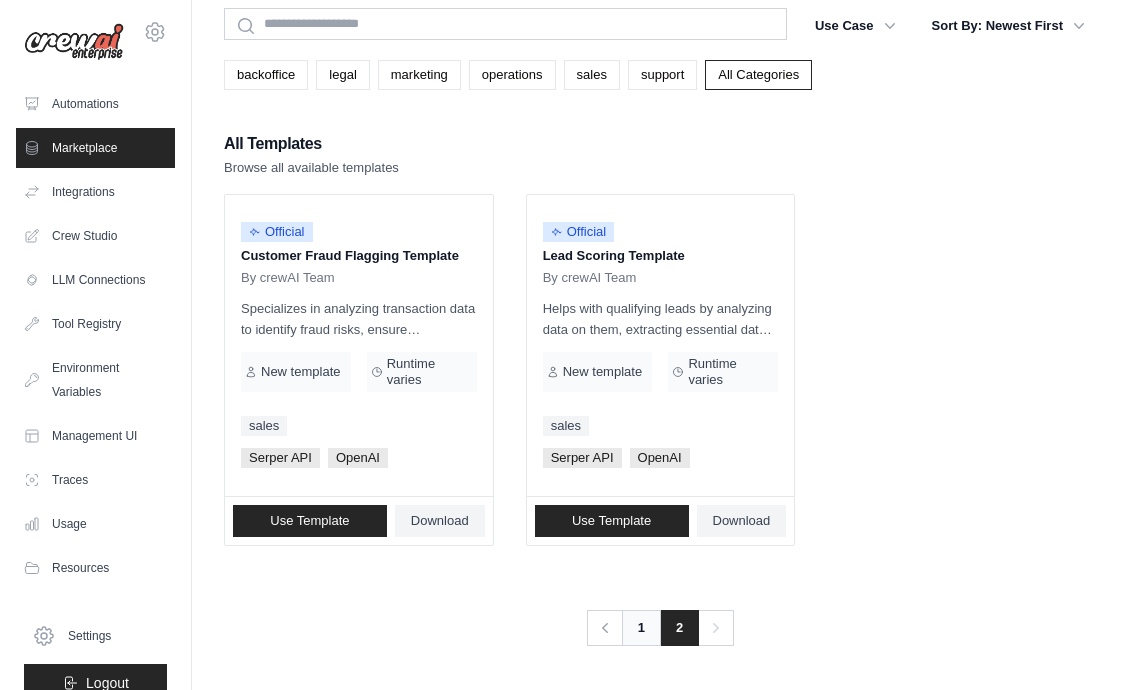 click on "1" at bounding box center [641, 628] 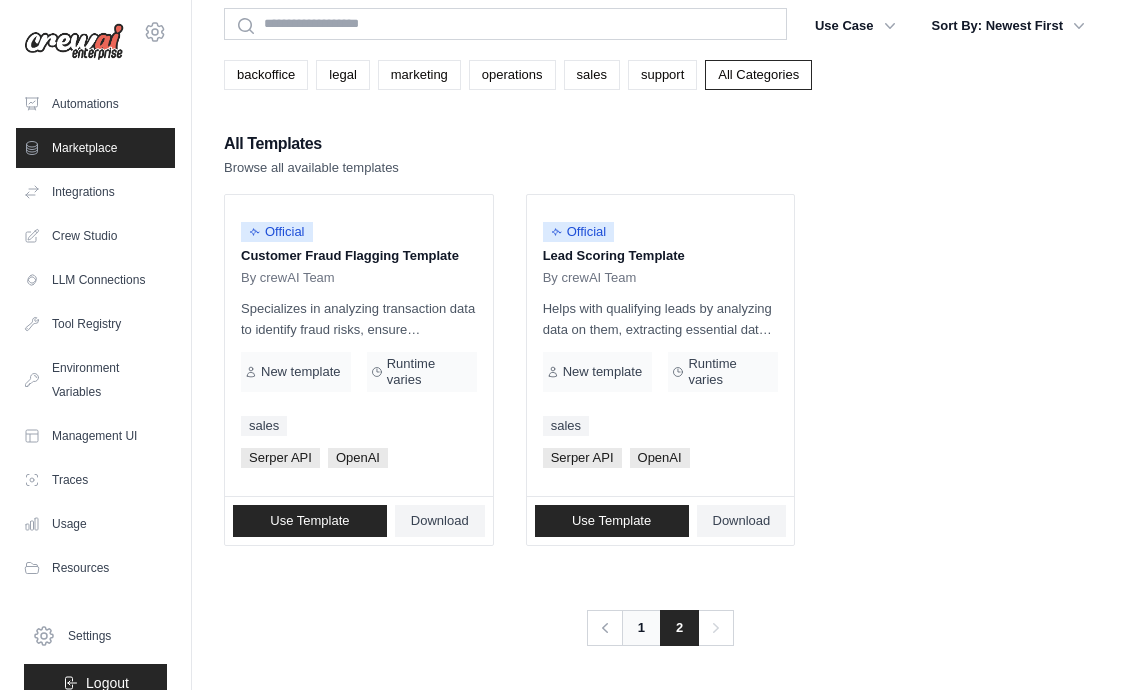 scroll, scrollTop: 0, scrollLeft: 0, axis: both 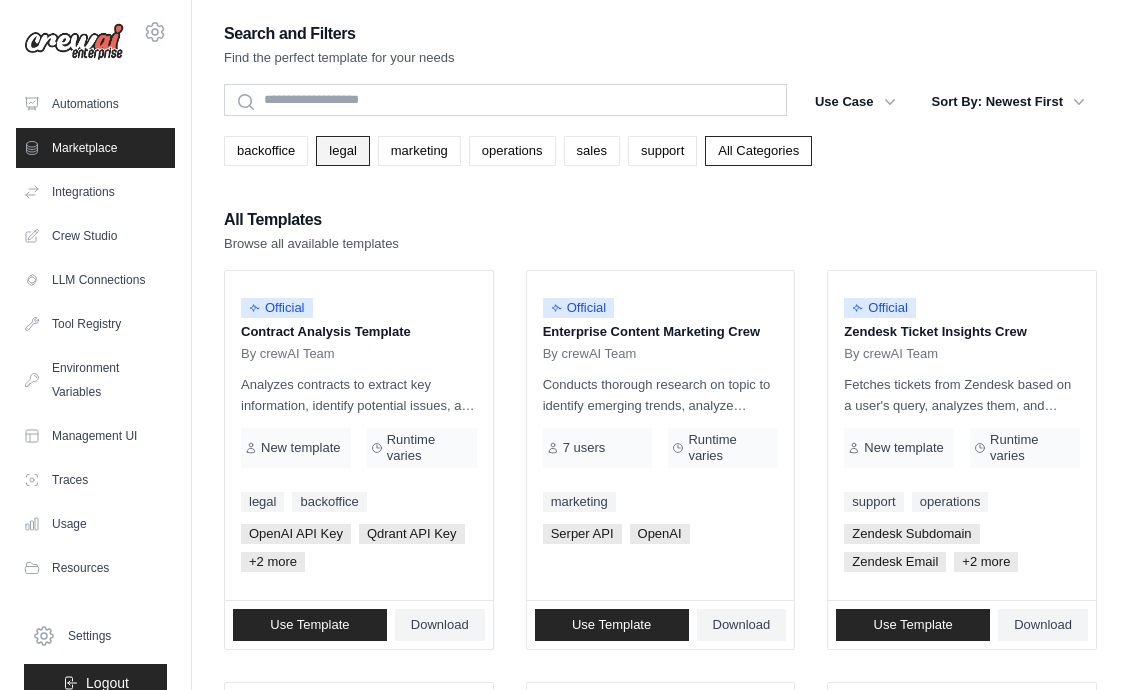 click on "legal" at bounding box center (342, 151) 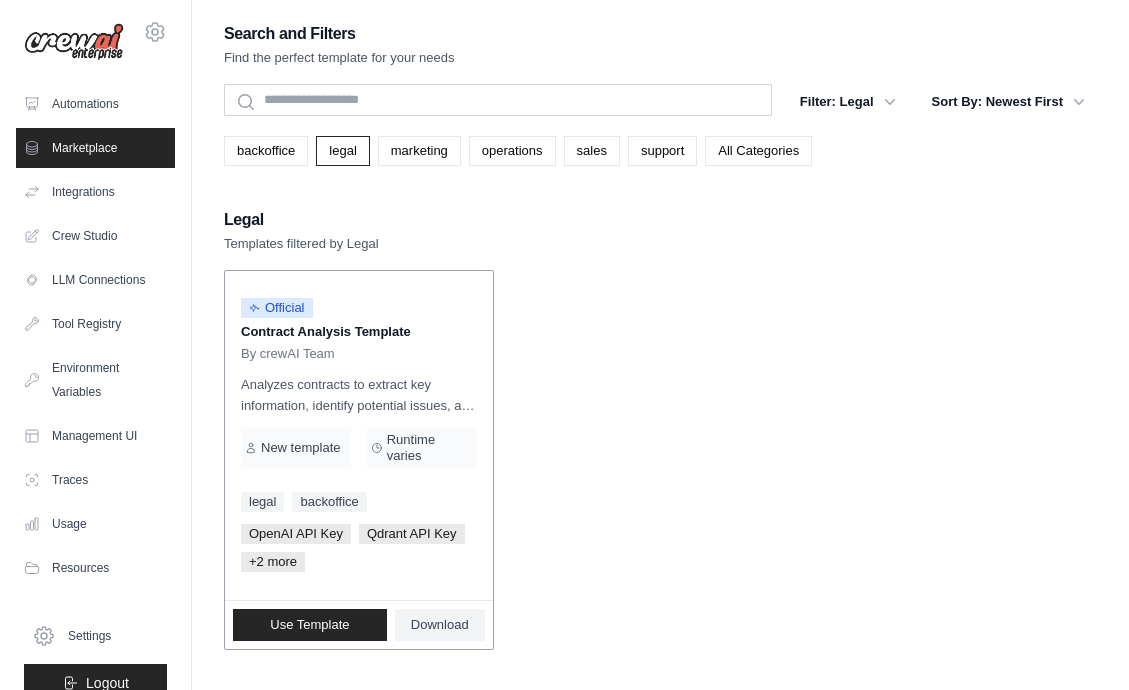 click on "By
crewAI Team" at bounding box center [359, 354] 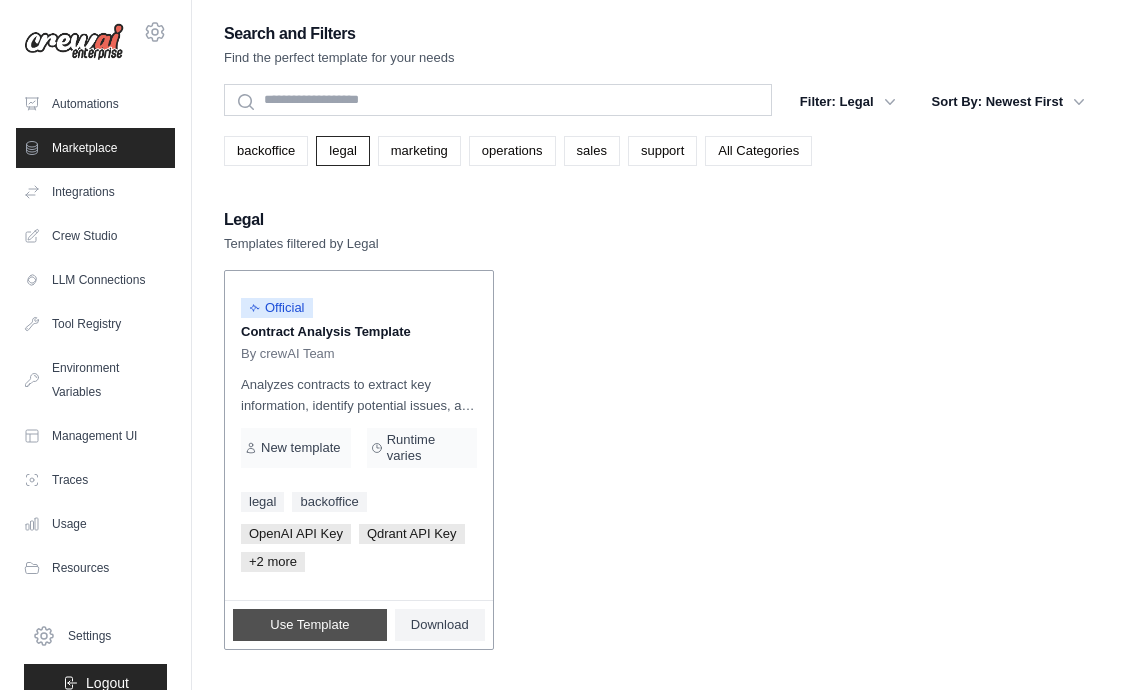 click on "Use Template" at bounding box center (309, 625) 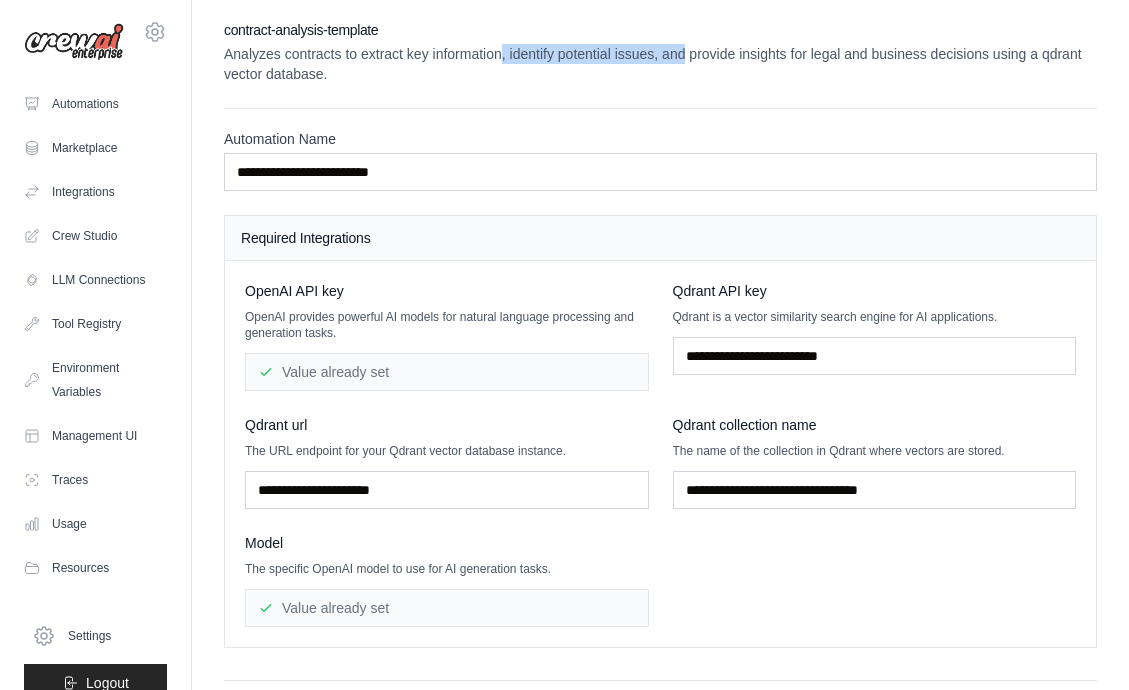 drag, startPoint x: 502, startPoint y: 60, endPoint x: 687, endPoint y: 62, distance: 185.0108 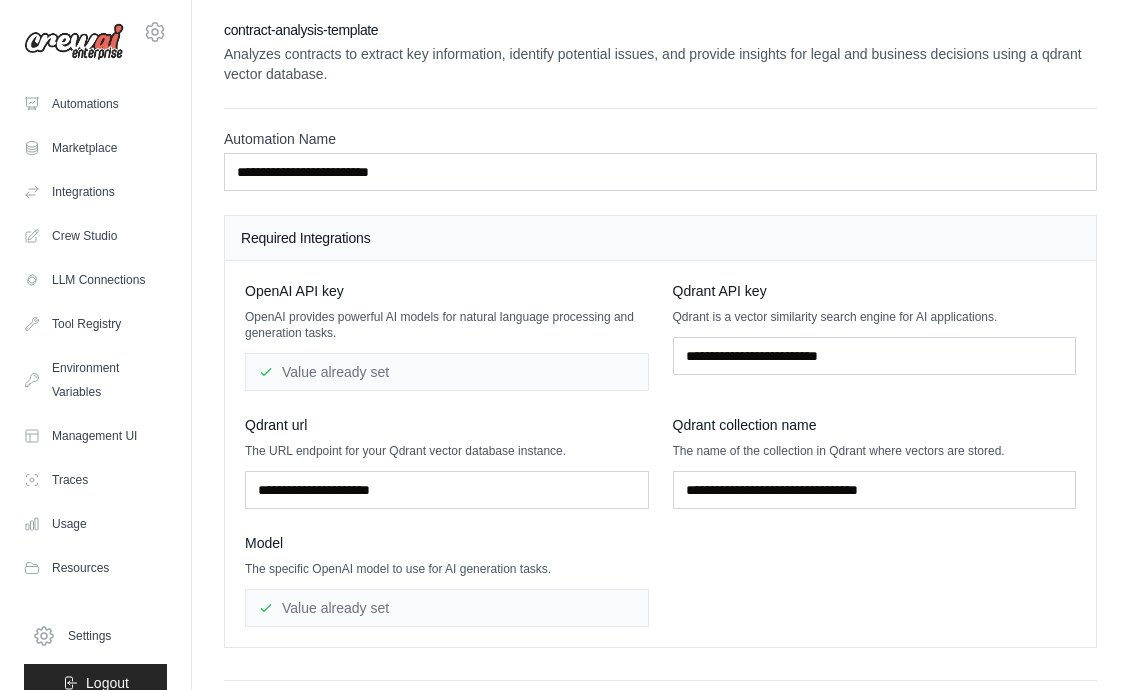 click on "**********" at bounding box center (660, 149) 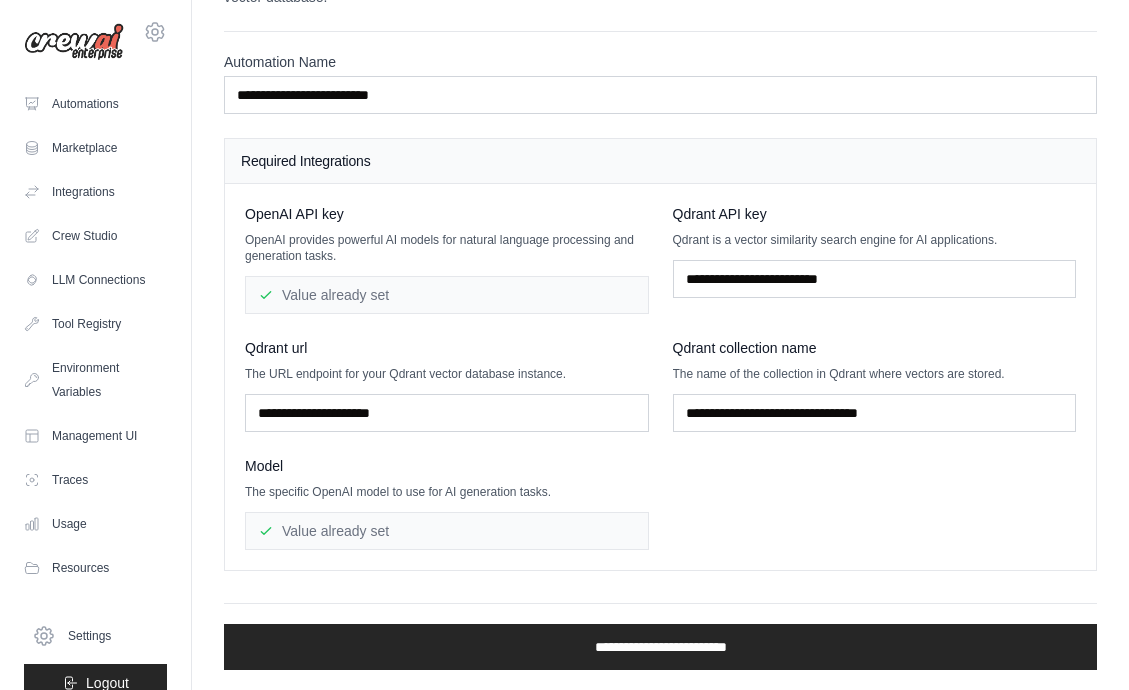 scroll, scrollTop: 0, scrollLeft: 0, axis: both 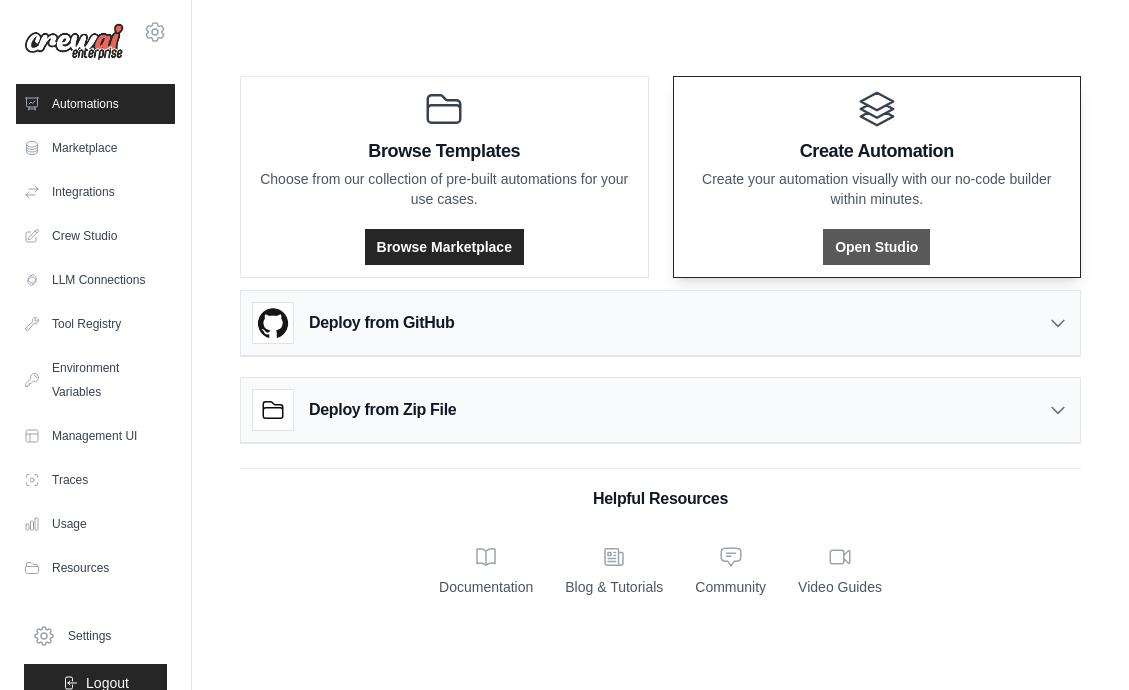 click on "Open Studio" at bounding box center [876, 247] 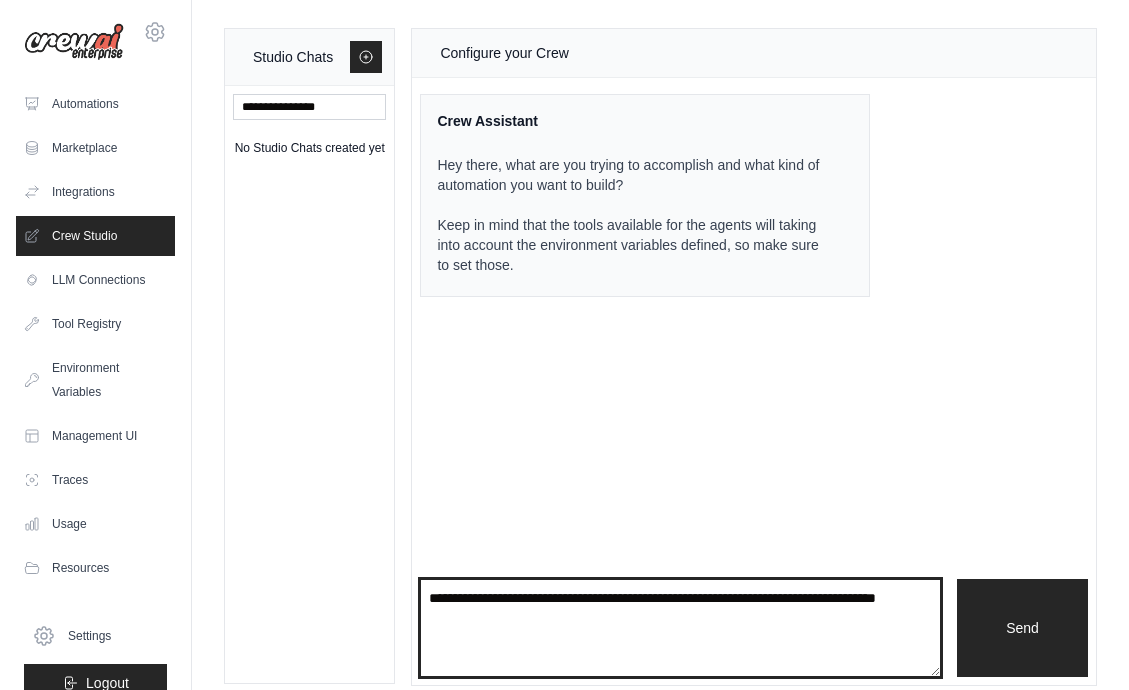 click at bounding box center [680, 628] 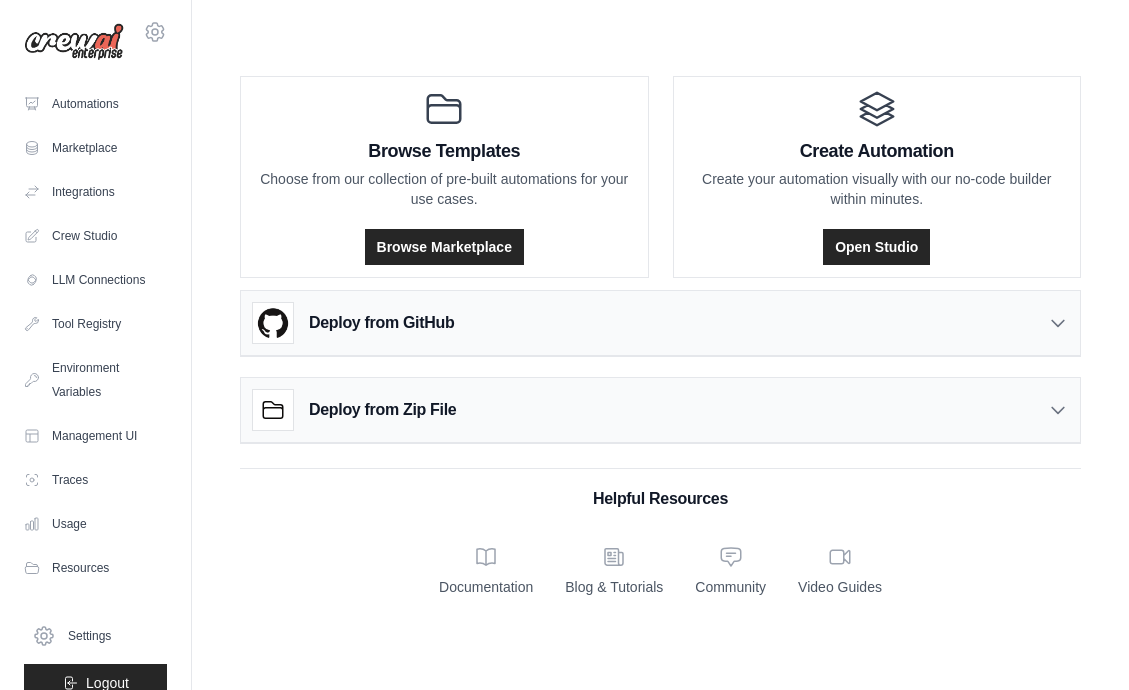 scroll, scrollTop: 0, scrollLeft: 0, axis: both 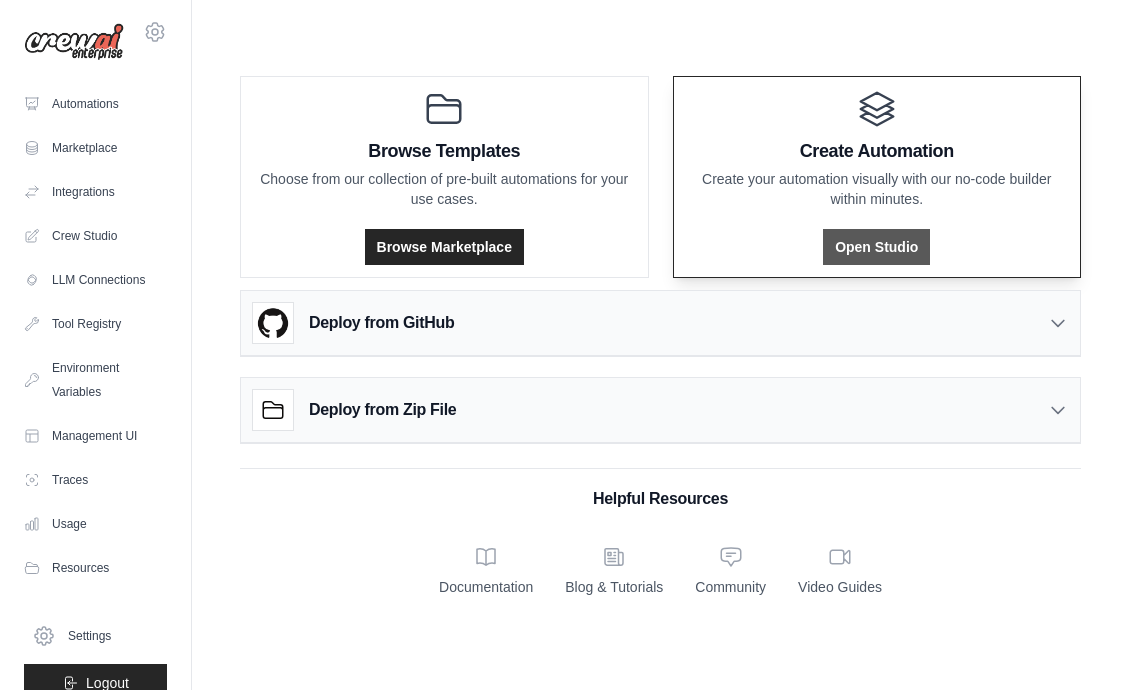 click on "Open Studio" at bounding box center [876, 247] 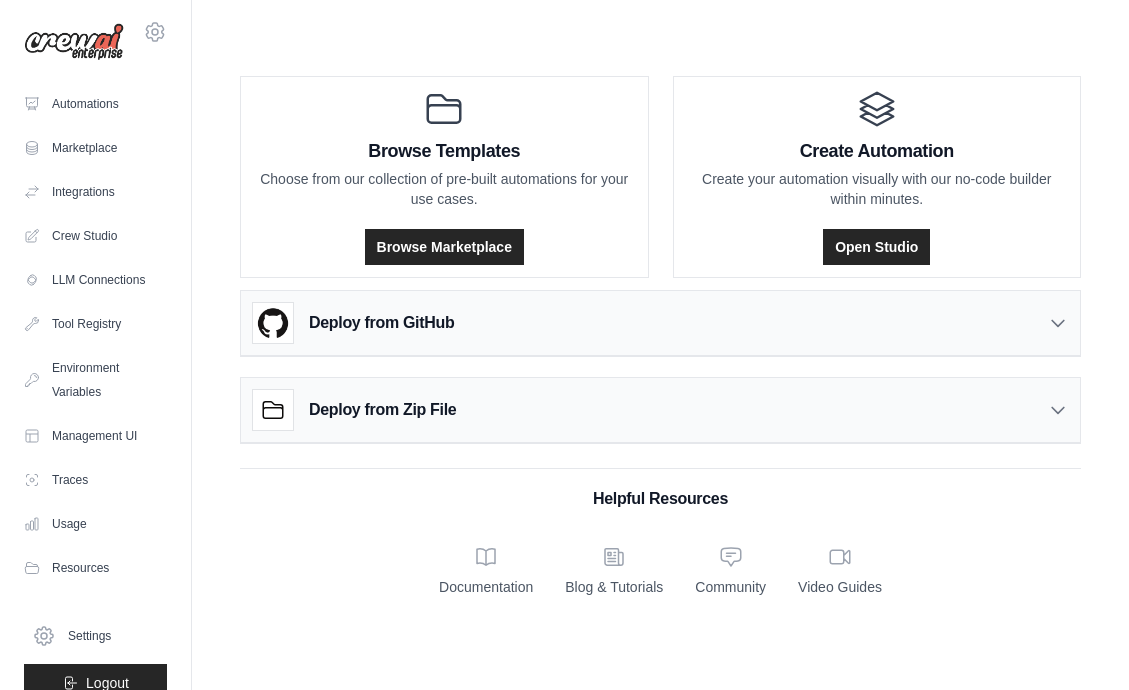 scroll, scrollTop: 0, scrollLeft: 0, axis: both 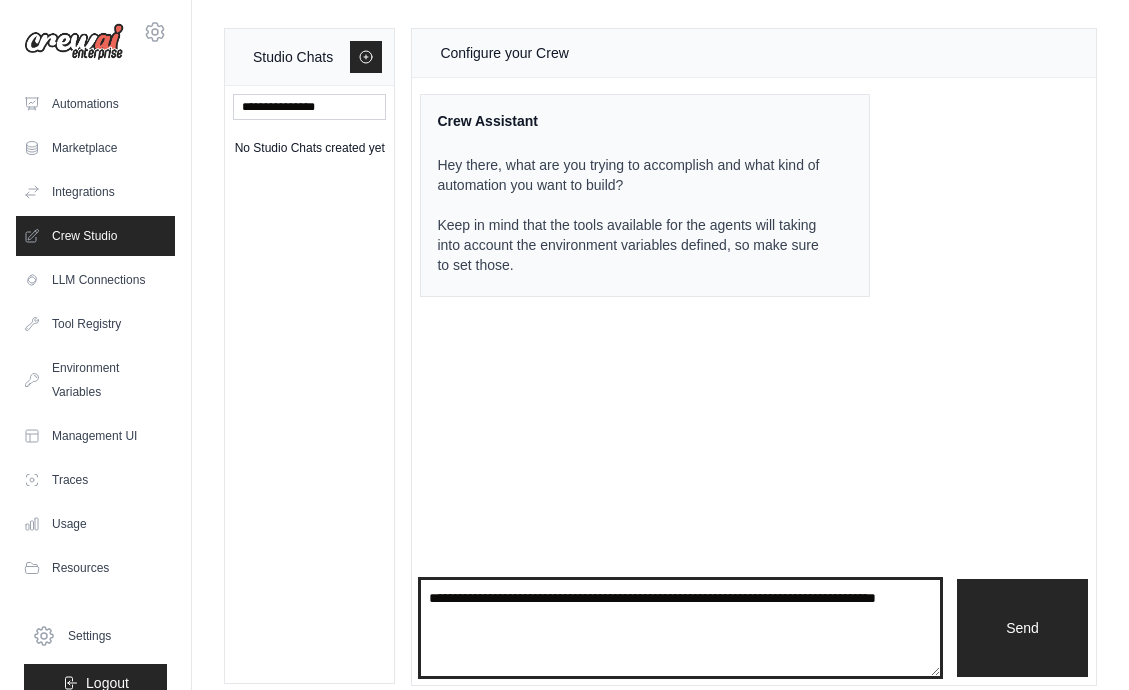click at bounding box center (680, 628) 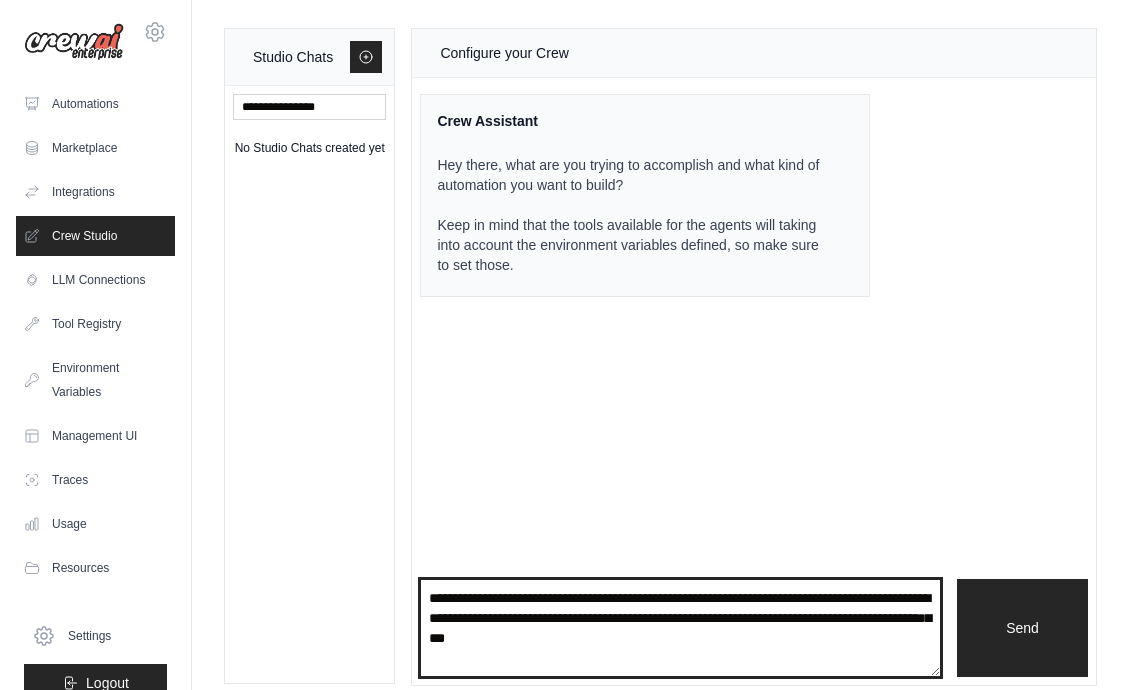 type on "**********" 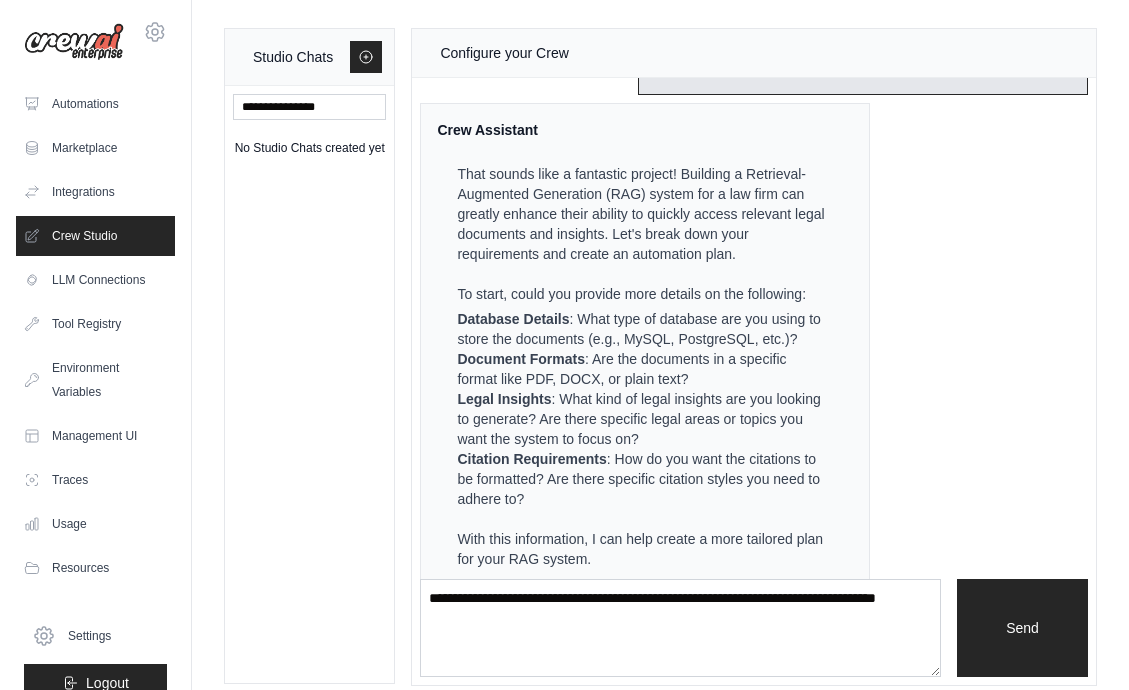 scroll, scrollTop: 367, scrollLeft: 0, axis: vertical 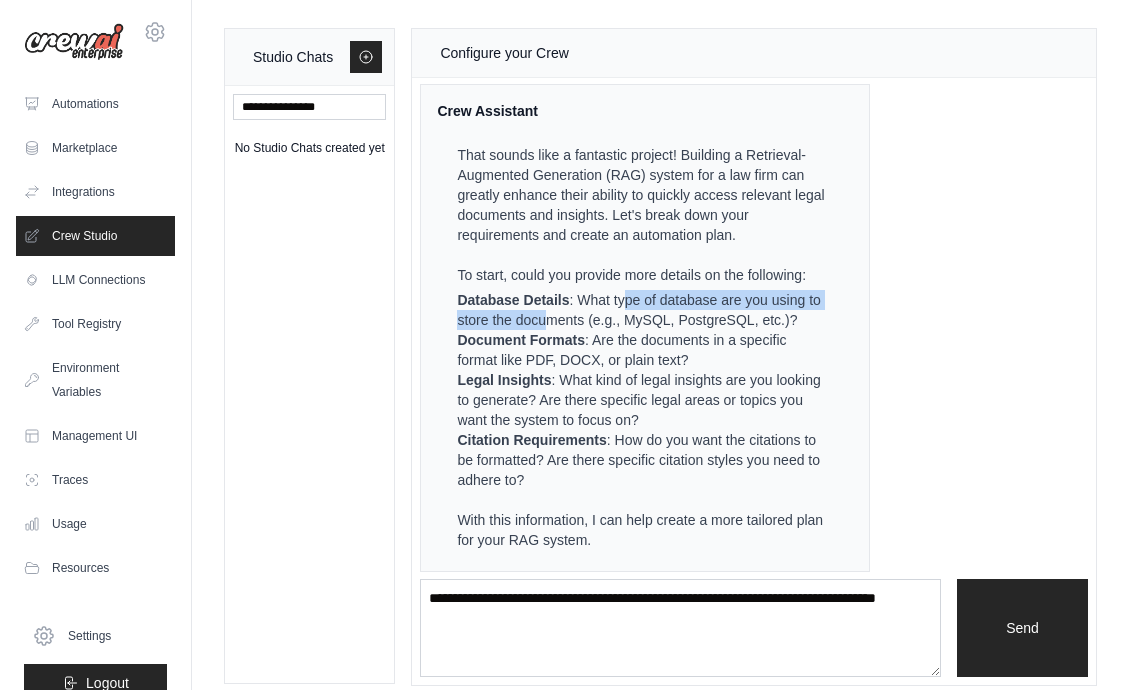 drag, startPoint x: 546, startPoint y: 310, endPoint x: 621, endPoint y: 307, distance: 75.059975 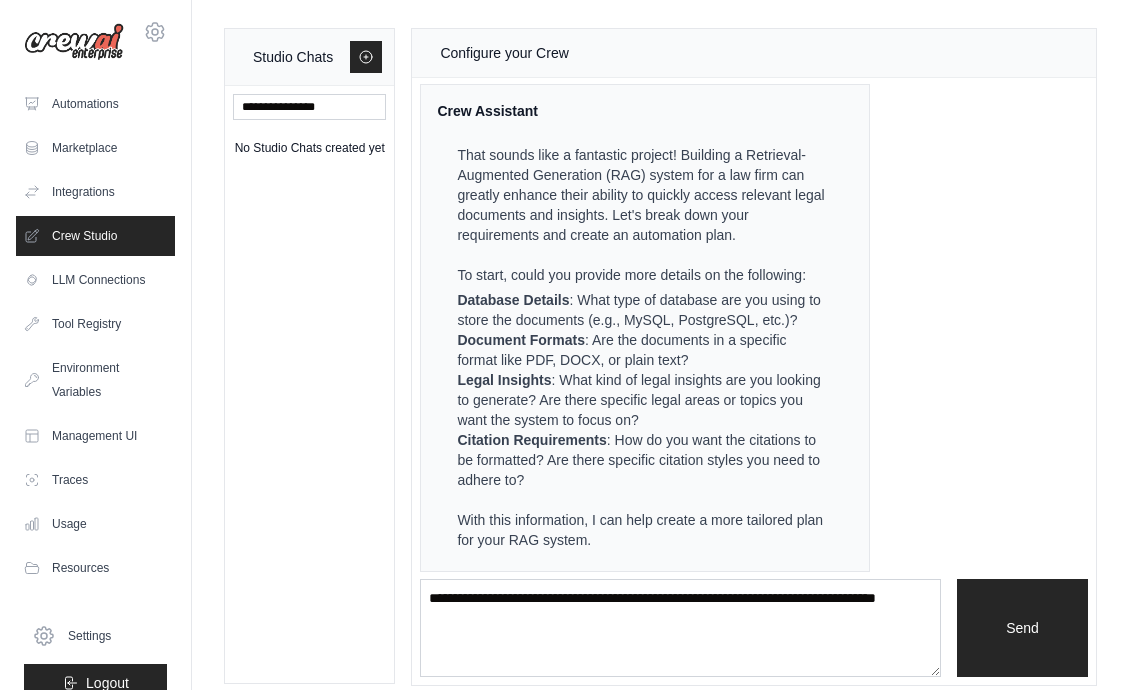 click on "Database Details : What type of database are you using to store the documents (e.g., MySQL, PostgreSQL, etc.)?" at bounding box center [643, 310] 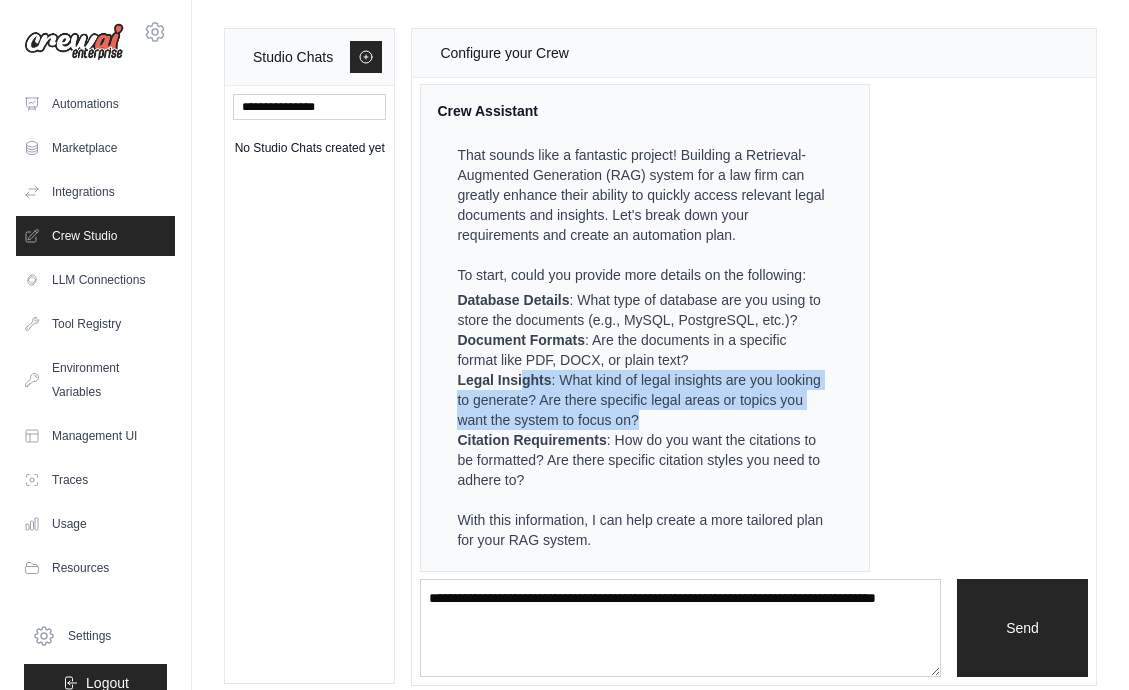 drag, startPoint x: 526, startPoint y: 379, endPoint x: 687, endPoint y: 422, distance: 166.64333 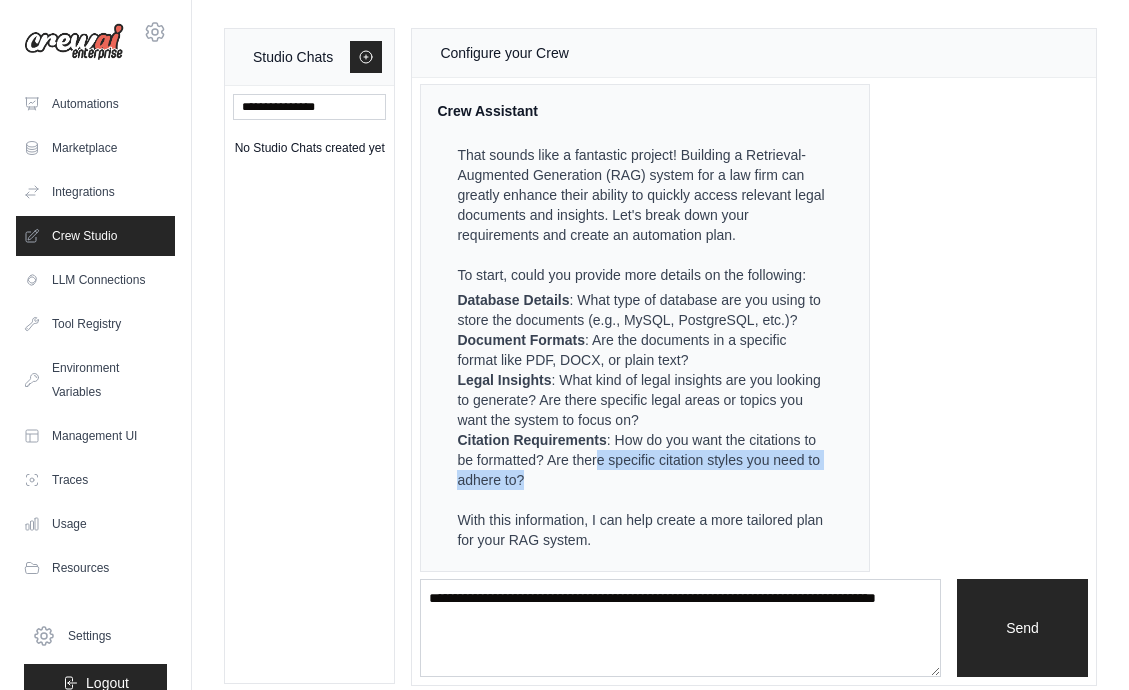 drag, startPoint x: 599, startPoint y: 453, endPoint x: 663, endPoint y: 476, distance: 68.007355 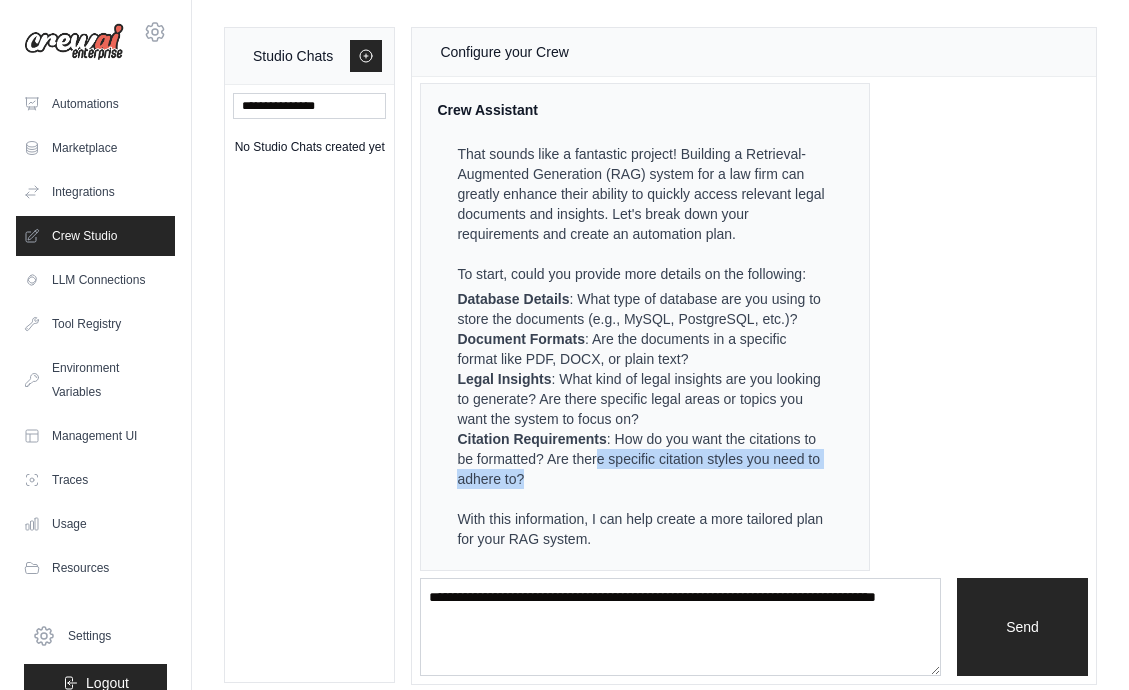 scroll, scrollTop: 376, scrollLeft: 0, axis: vertical 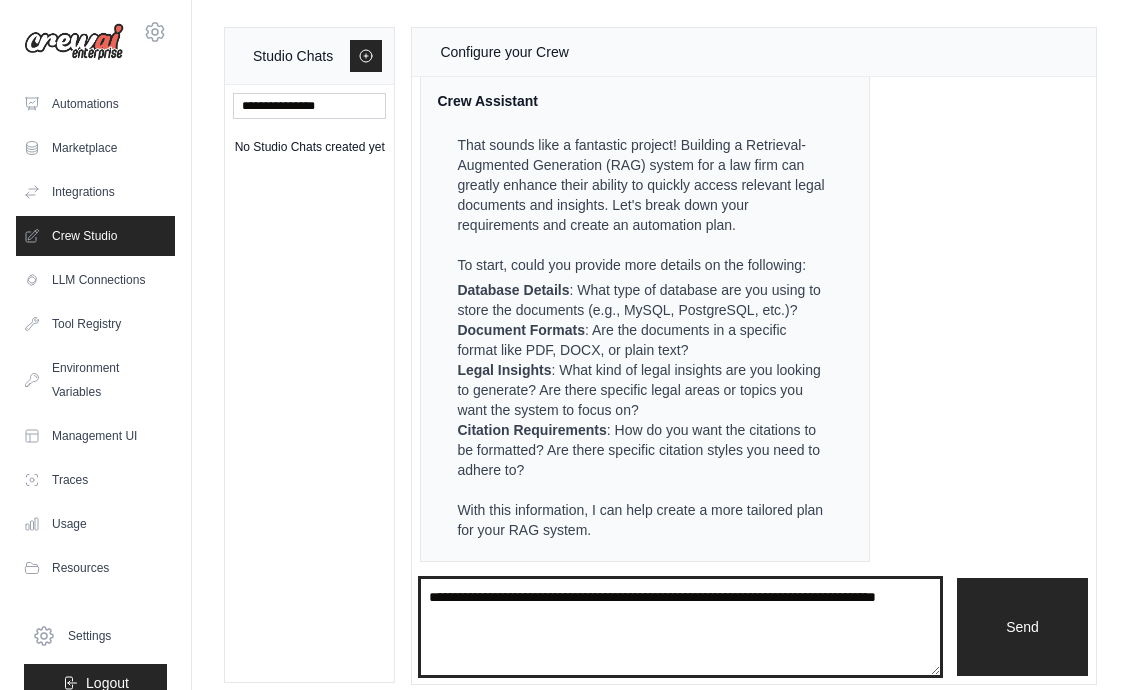 click at bounding box center (680, 627) 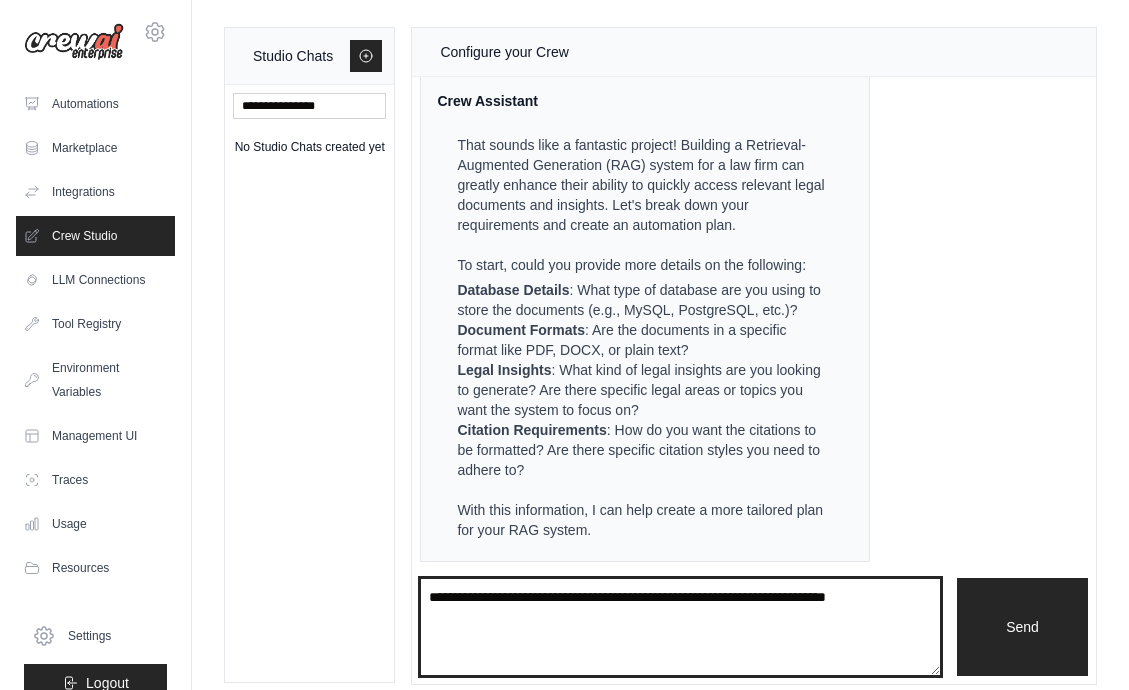 type on "**********" 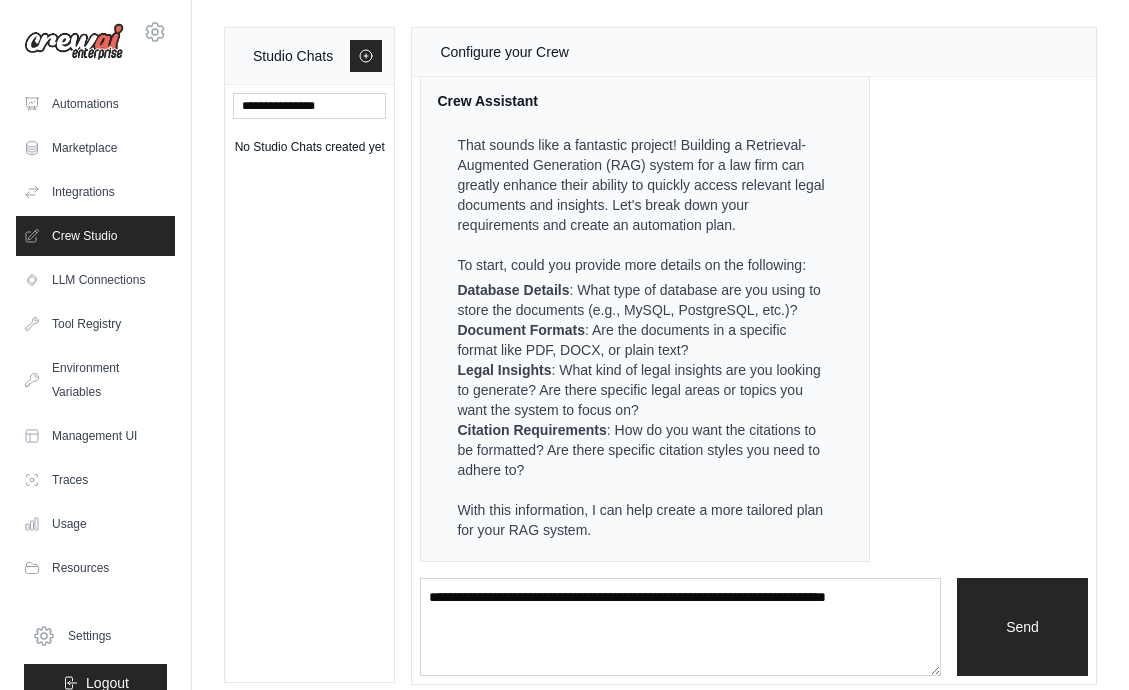 type 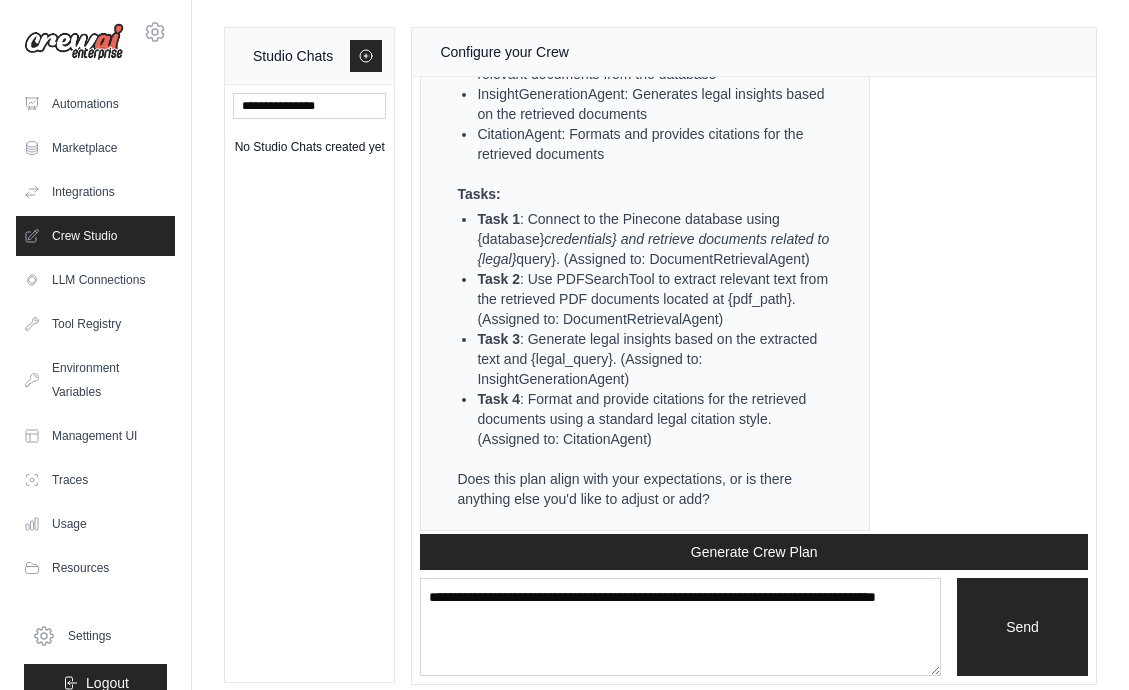 scroll, scrollTop: 1582, scrollLeft: 0, axis: vertical 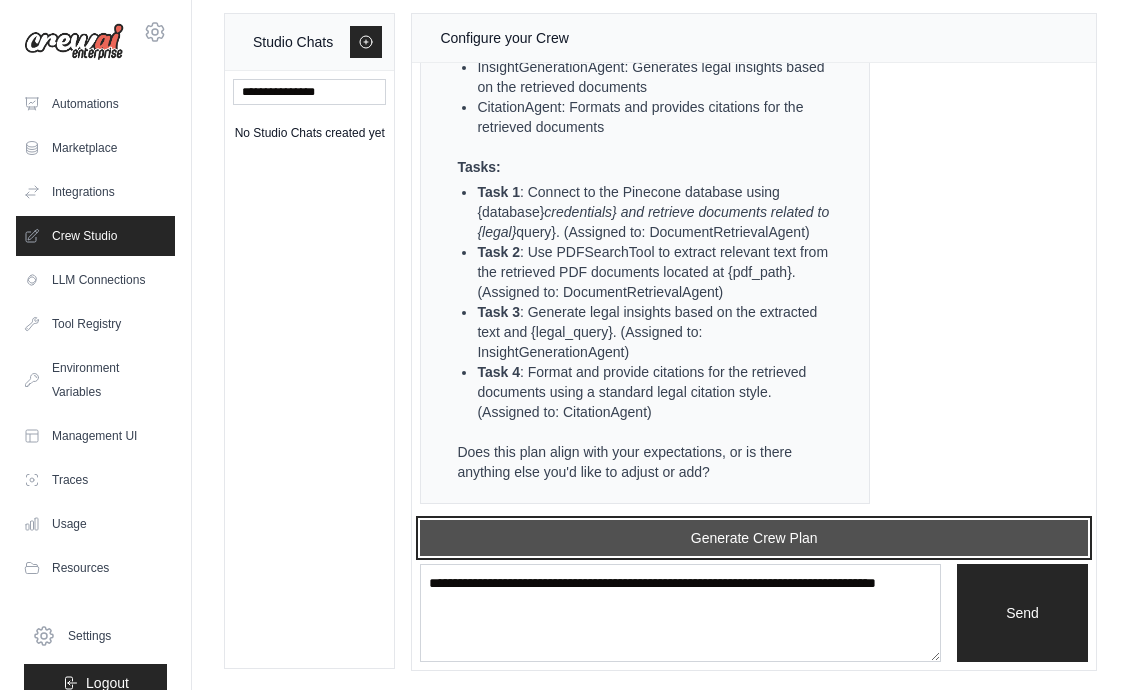 click on "Generate Crew Plan" at bounding box center (754, 538) 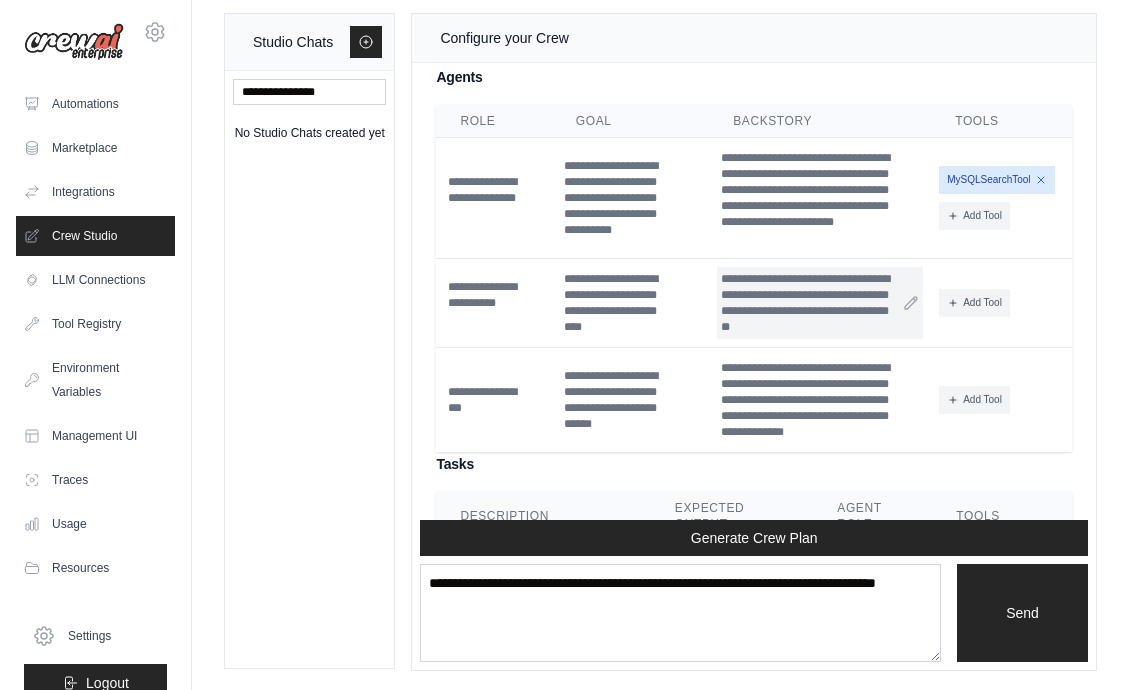 scroll, scrollTop: 2201, scrollLeft: 0, axis: vertical 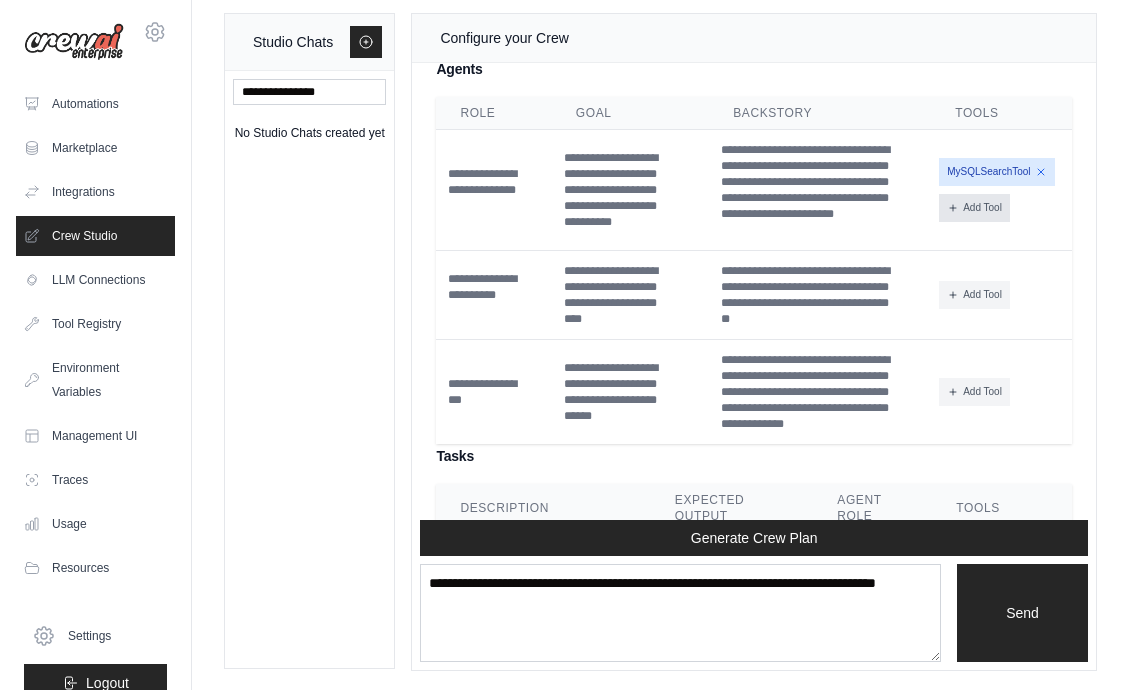 click on "Add Tool" at bounding box center (974, 208) 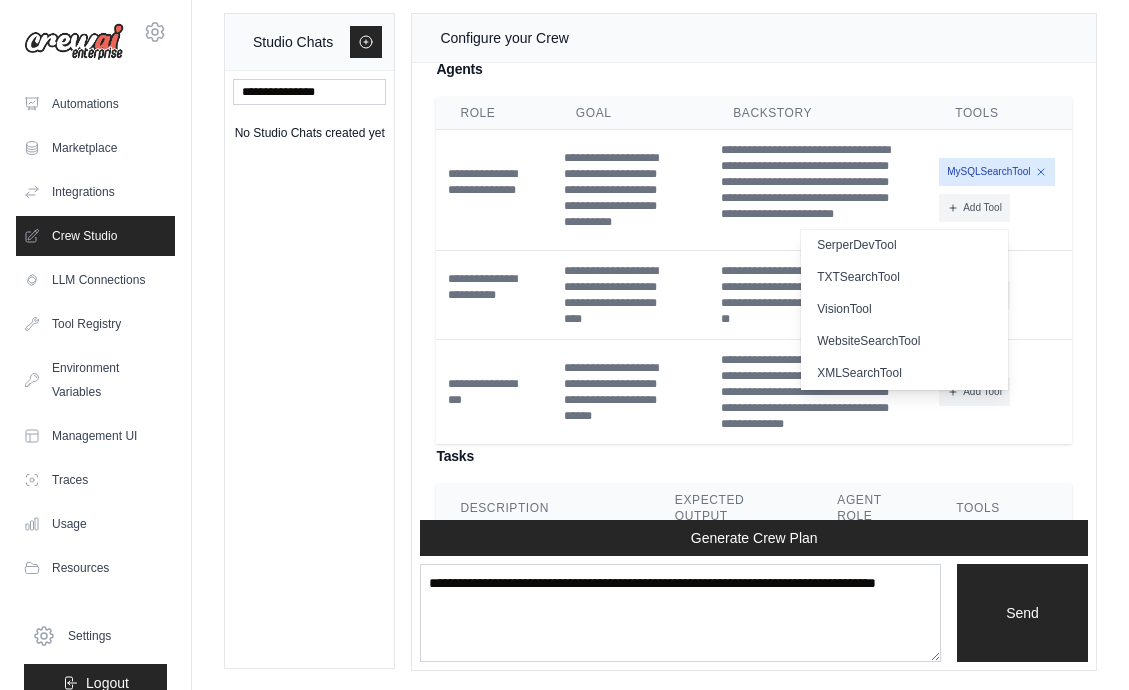 scroll, scrollTop: 616, scrollLeft: 0, axis: vertical 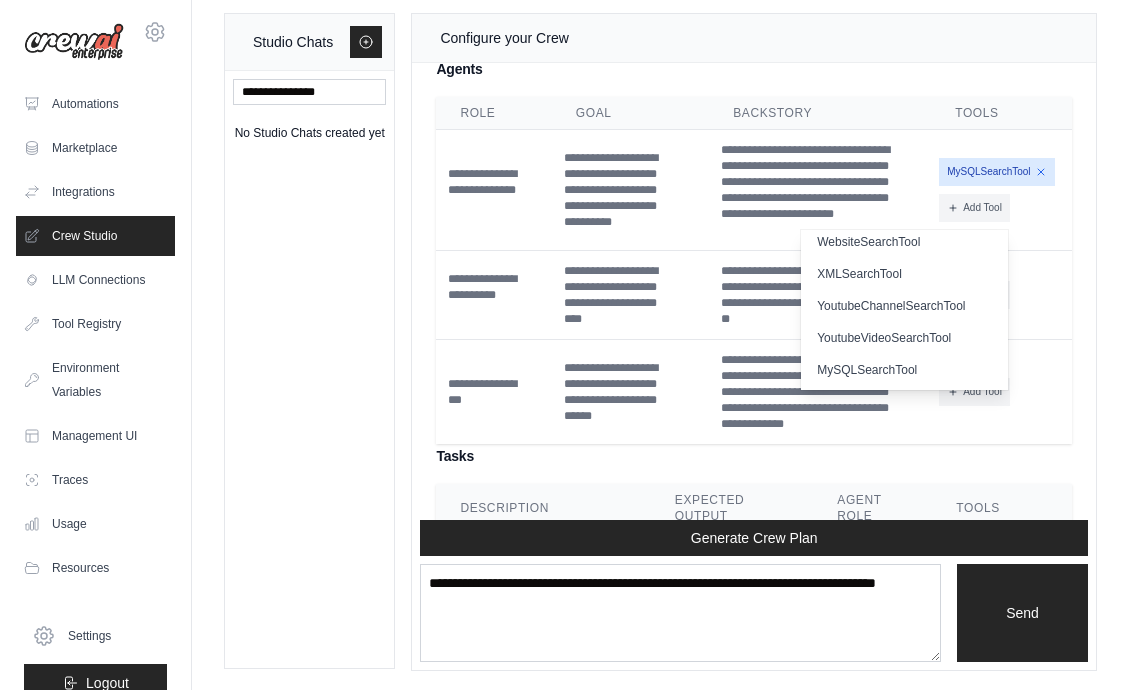 click on "Add Tool
CodeDocsSearchTool
CSVSearchTool
DallETool" at bounding box center [1001, 392] 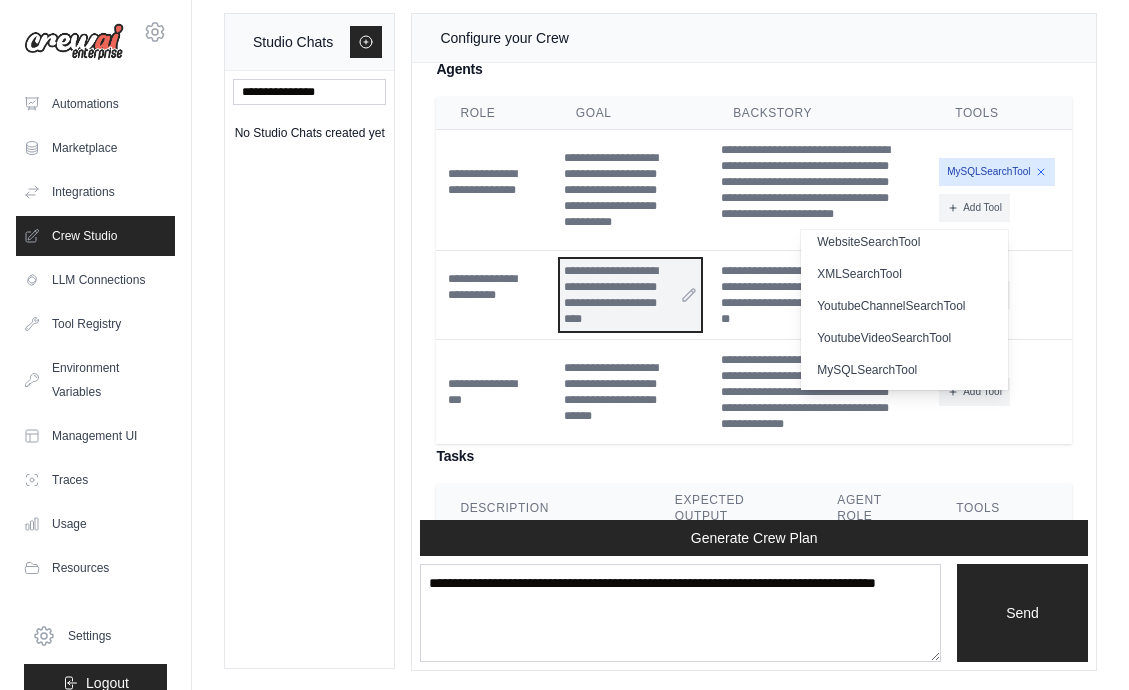 click on "**********" at bounding box center [630, 295] 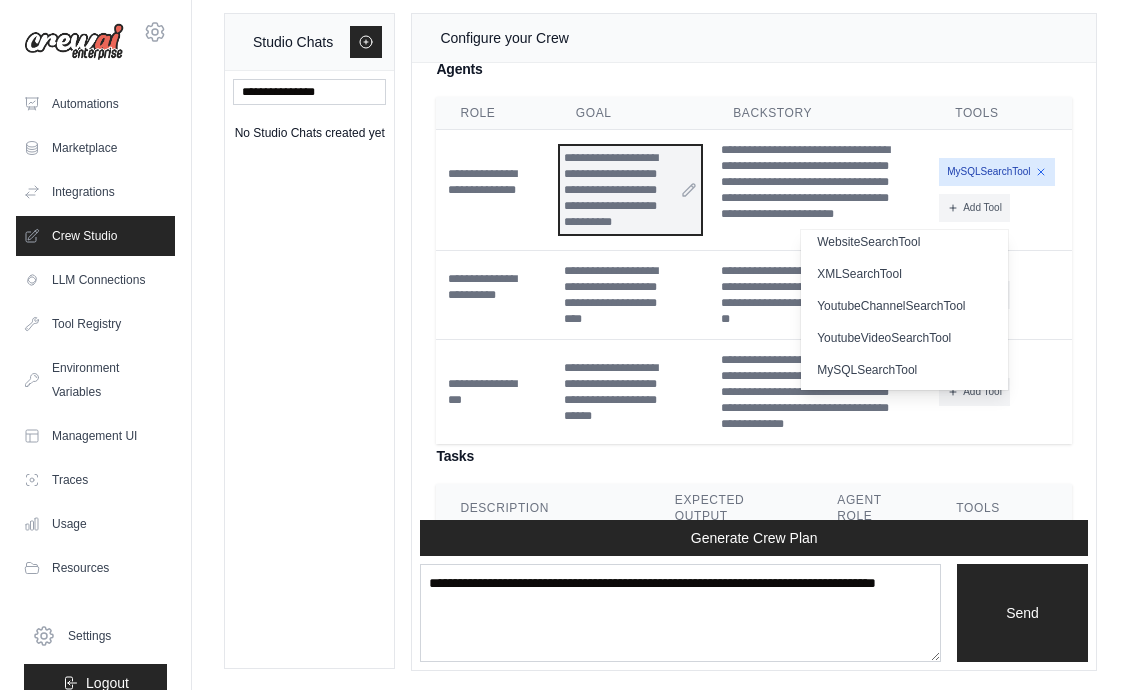 click on "**********" at bounding box center [630, 190] 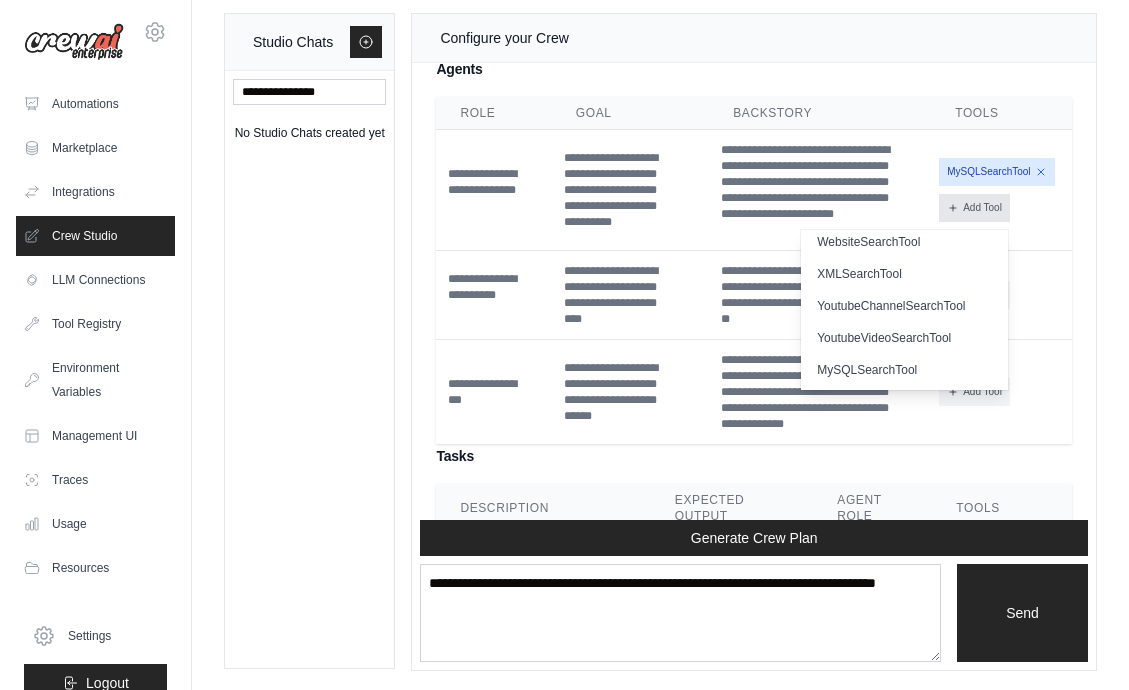click on "Add Tool" at bounding box center [974, 208] 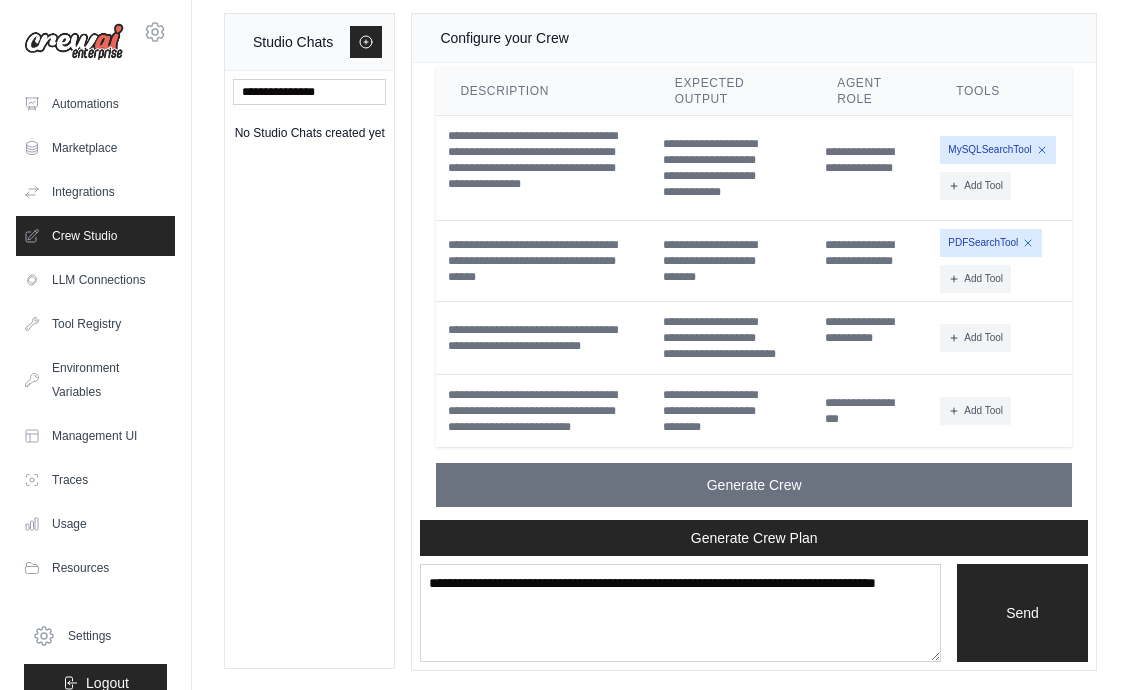 scroll, scrollTop: 2629, scrollLeft: 0, axis: vertical 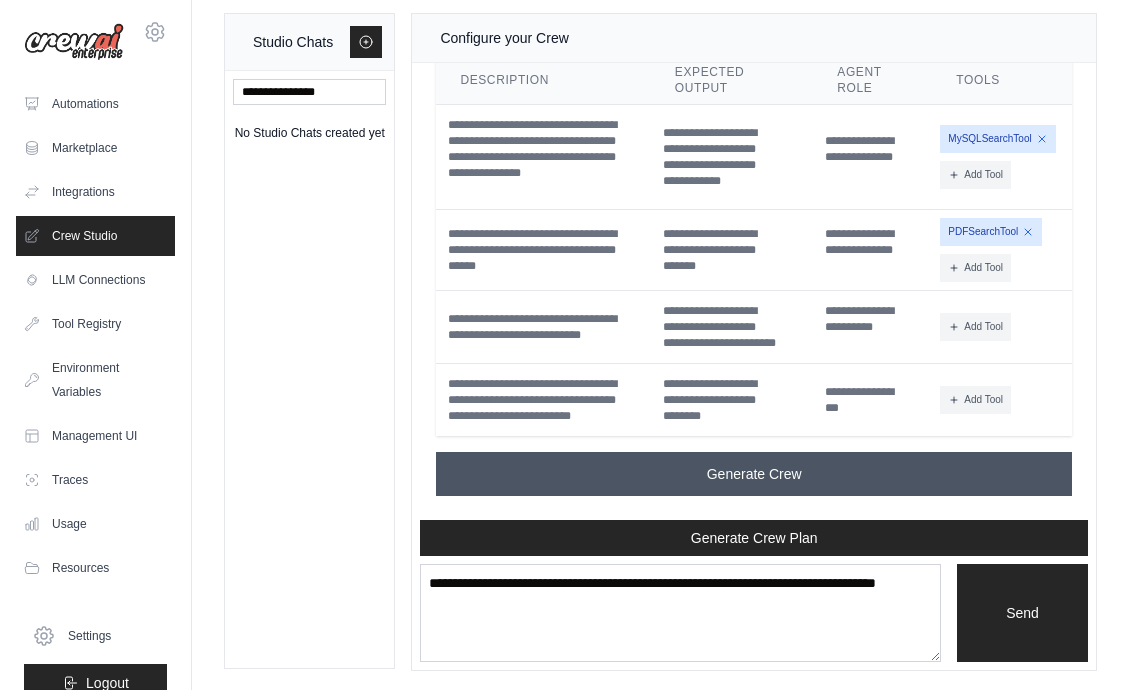 click on "Generate Crew" at bounding box center [754, 474] 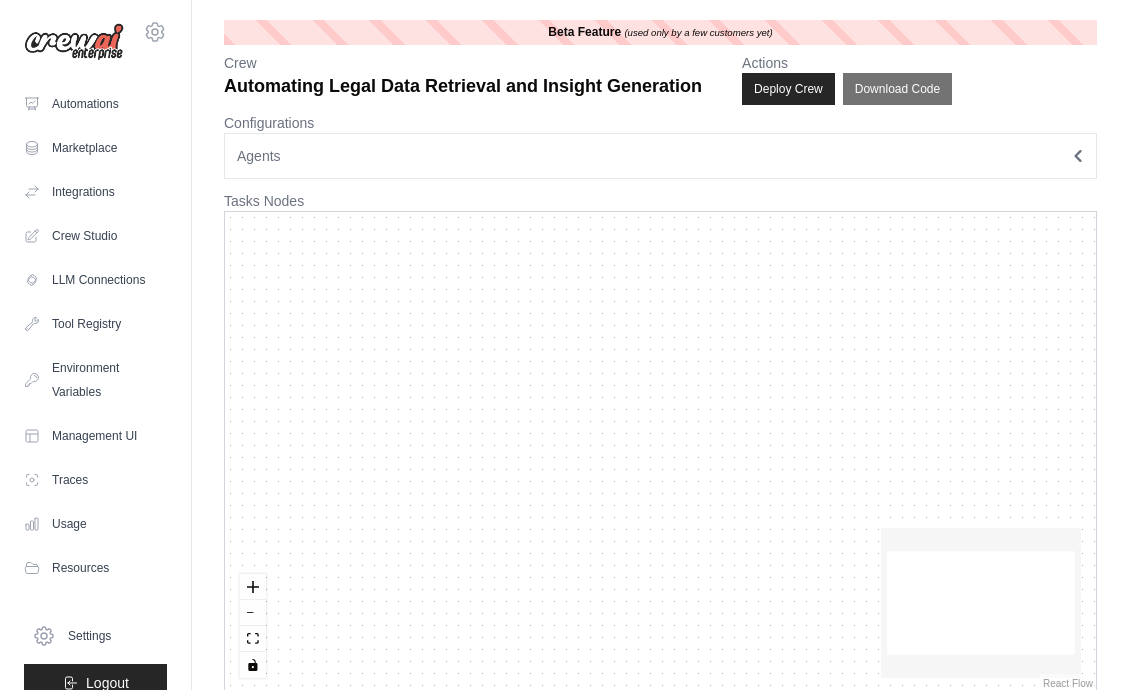 scroll, scrollTop: 0, scrollLeft: 0, axis: both 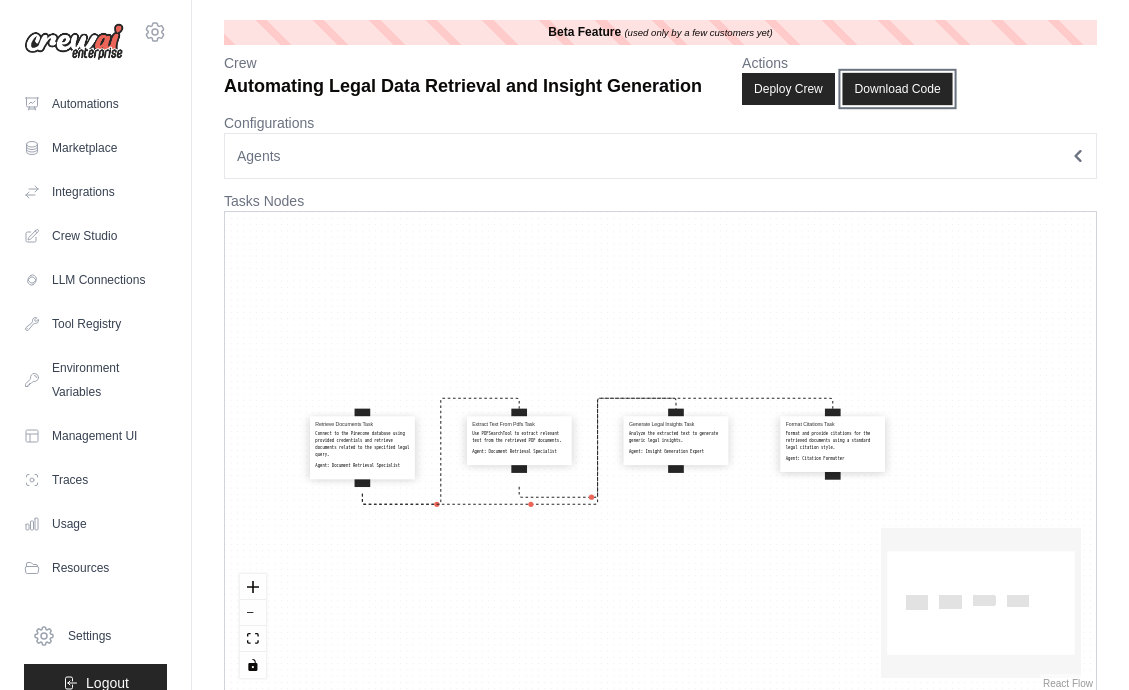 click on "Download Code" at bounding box center [897, 89] 